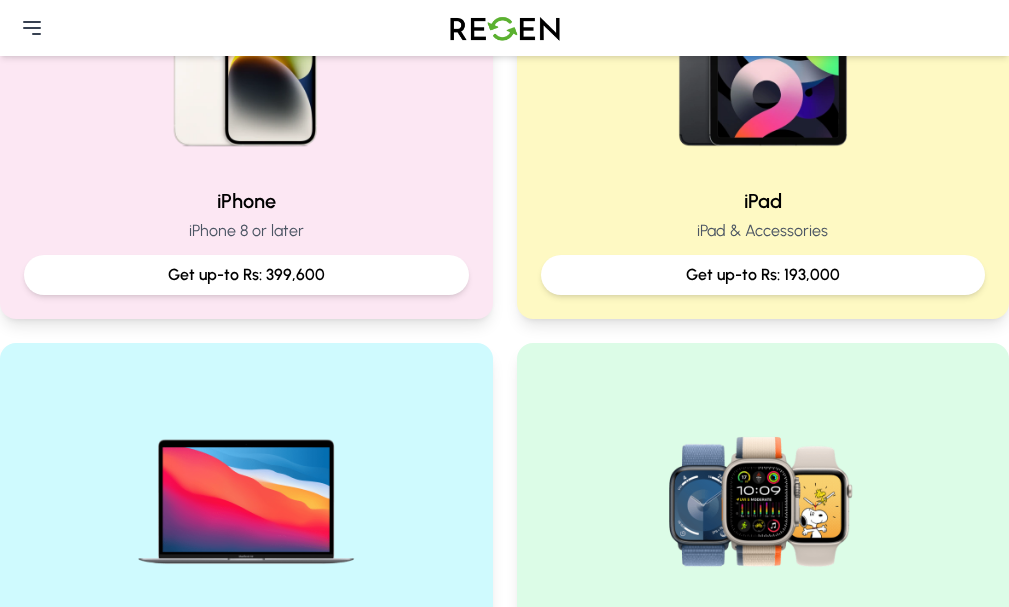 scroll, scrollTop: 600, scrollLeft: 0, axis: vertical 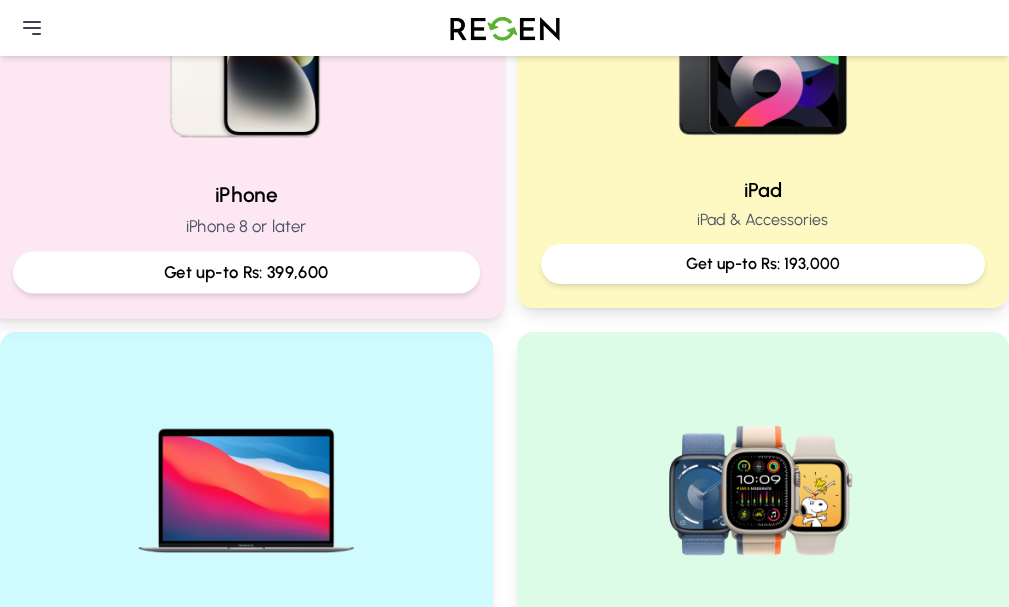 click at bounding box center (246, 29) 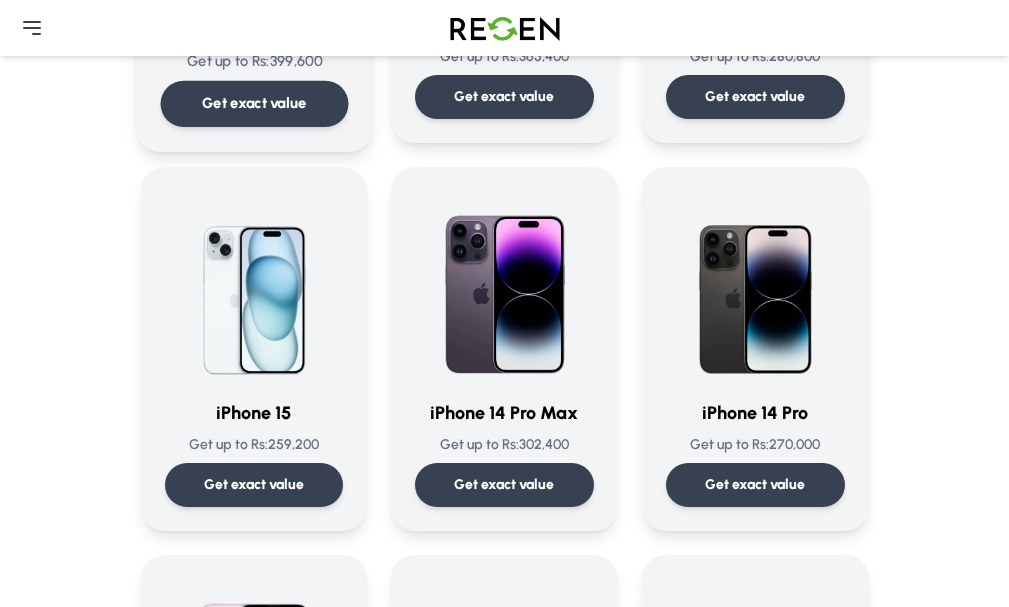 scroll, scrollTop: 400, scrollLeft: 0, axis: vertical 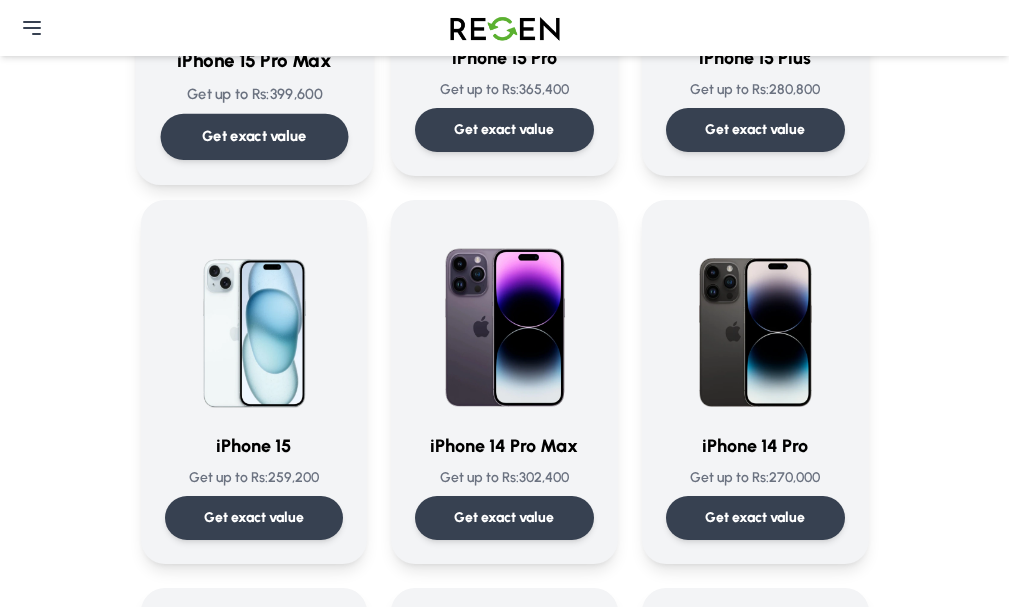 click on "Get exact value" at bounding box center (254, 137) 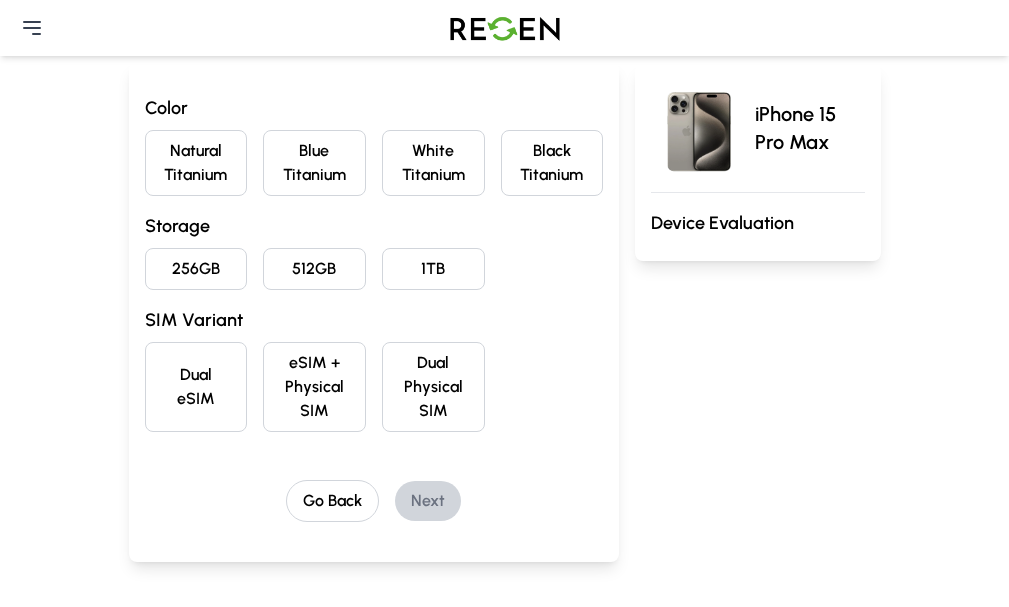 scroll, scrollTop: 200, scrollLeft: 0, axis: vertical 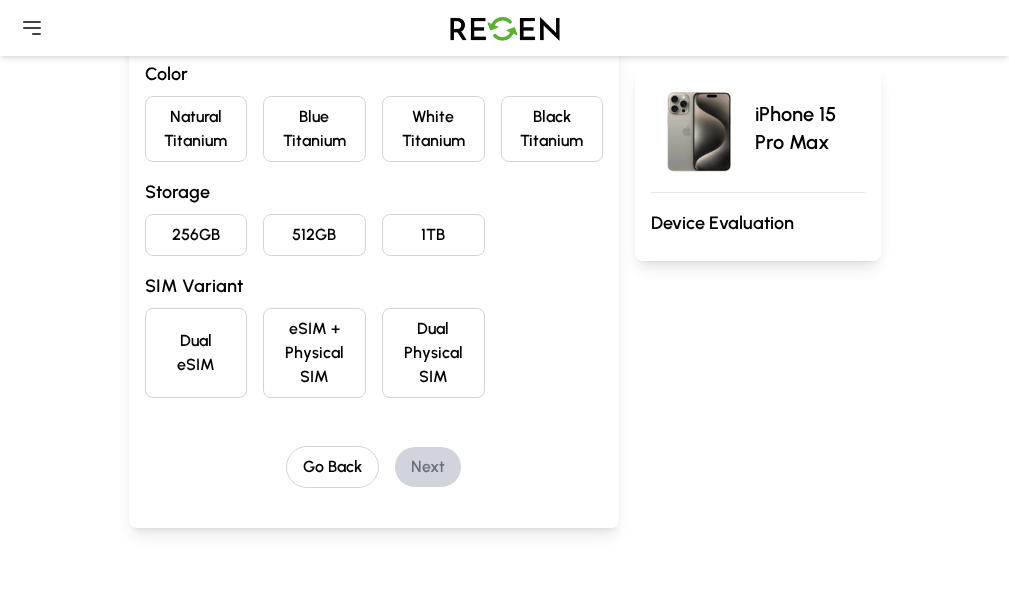 click on "White Titanium" at bounding box center [433, 129] 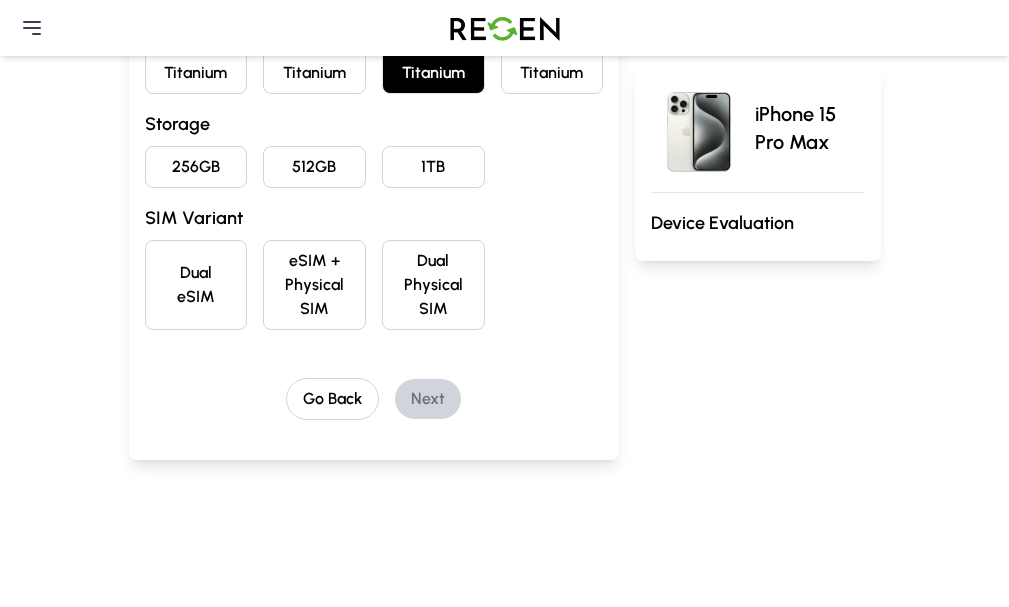 scroll, scrollTop: 300, scrollLeft: 0, axis: vertical 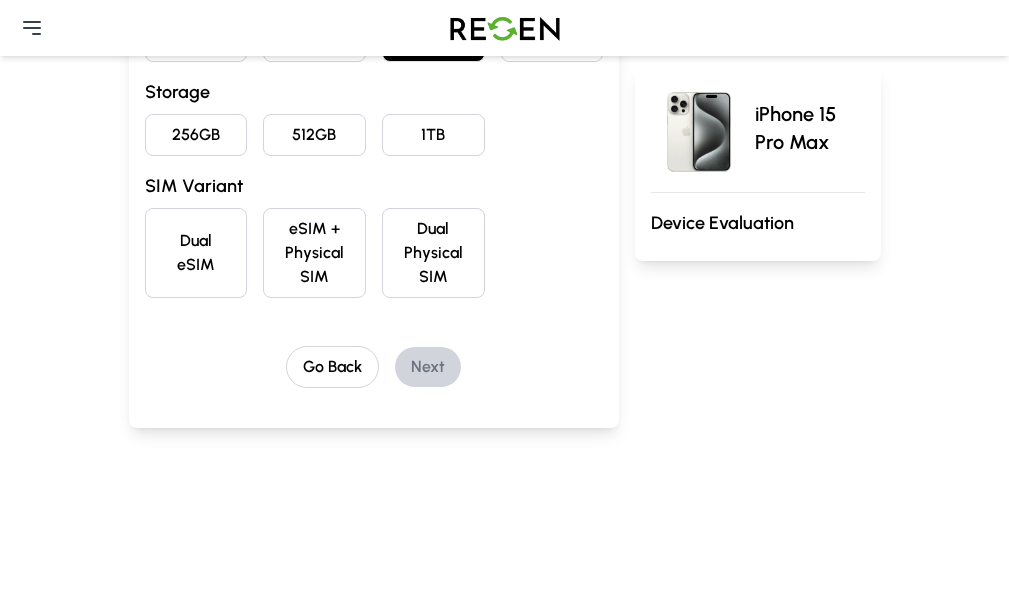 click on "256GB" at bounding box center (196, 135) 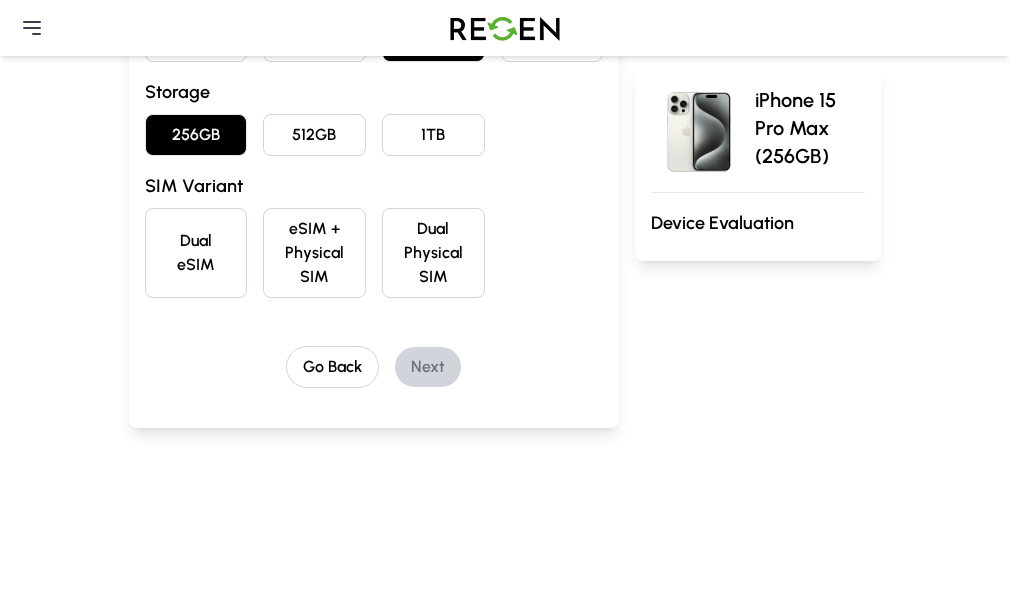 click on "eSIM + Physical SIM" at bounding box center (314, 253) 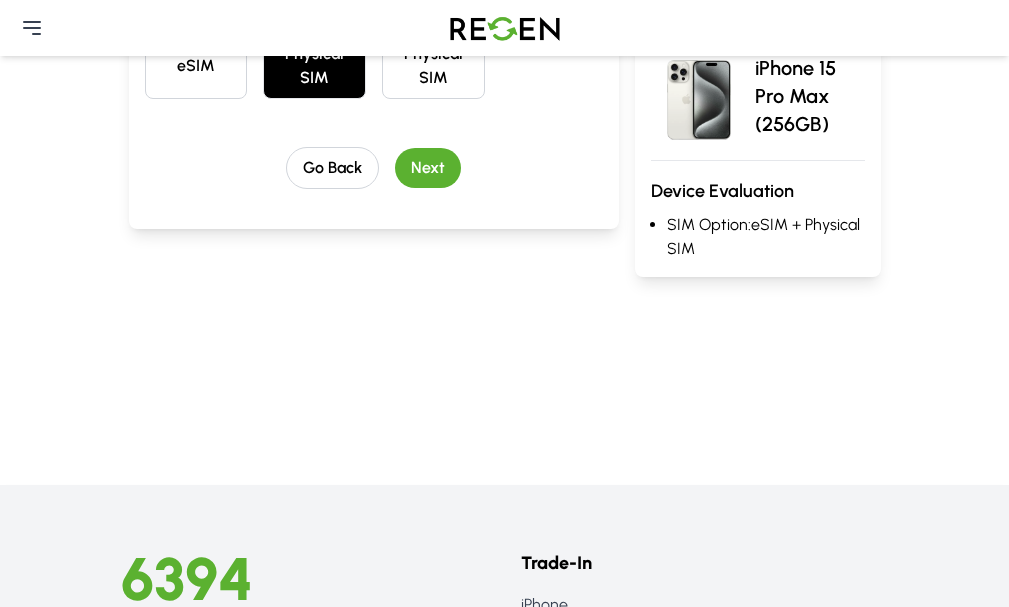 scroll, scrollTop: 500, scrollLeft: 0, axis: vertical 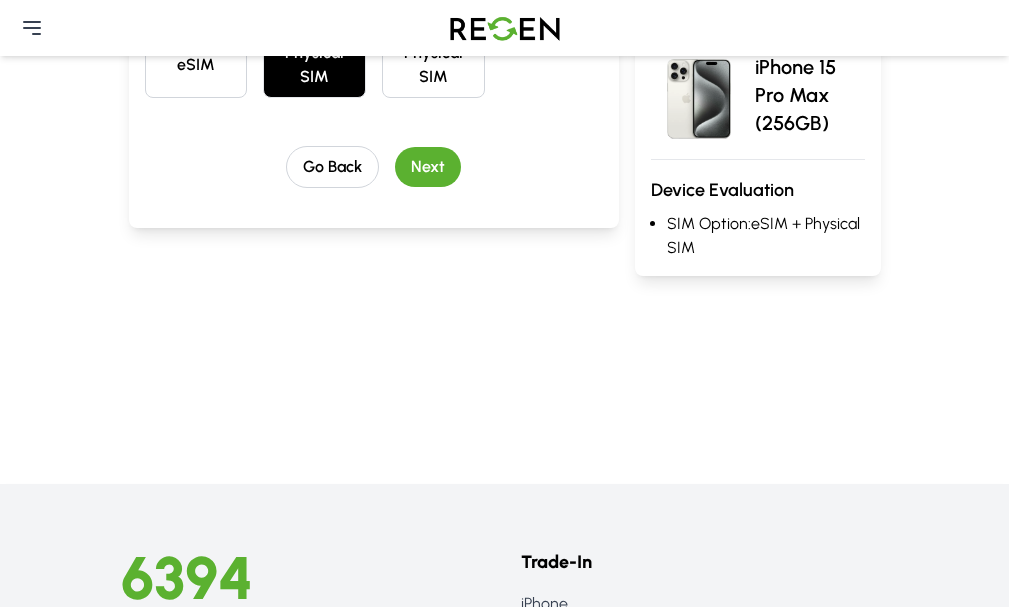 click on "Next" at bounding box center (428, 167) 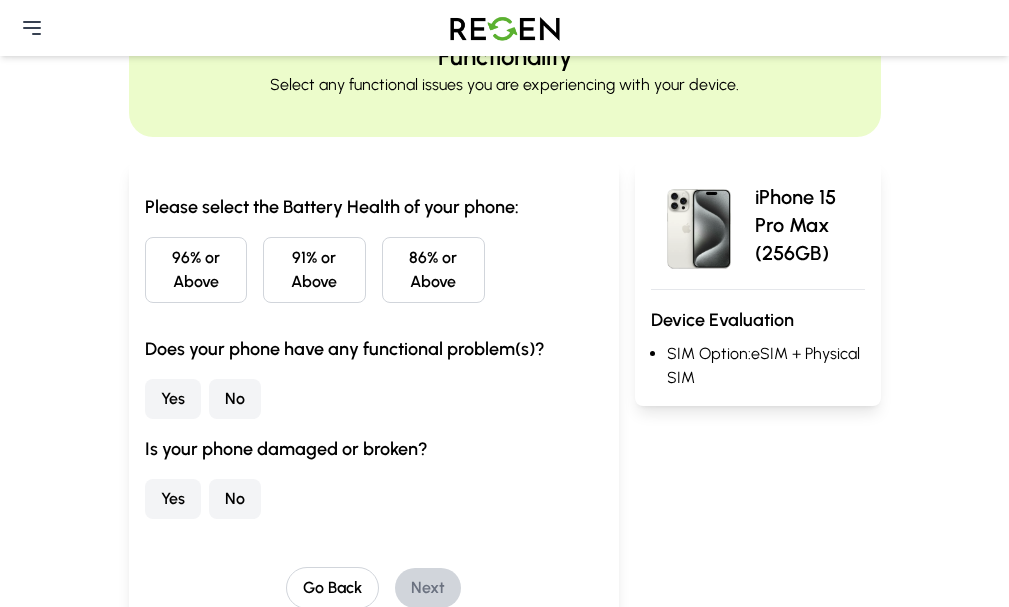 scroll, scrollTop: 100, scrollLeft: 0, axis: vertical 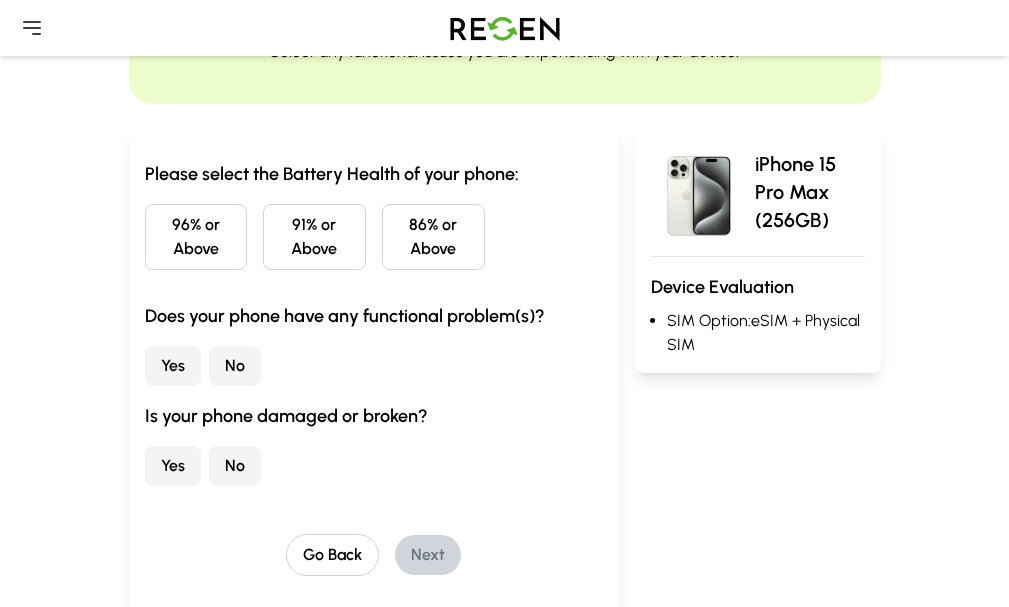 click on "86% or Above" at bounding box center (433, 237) 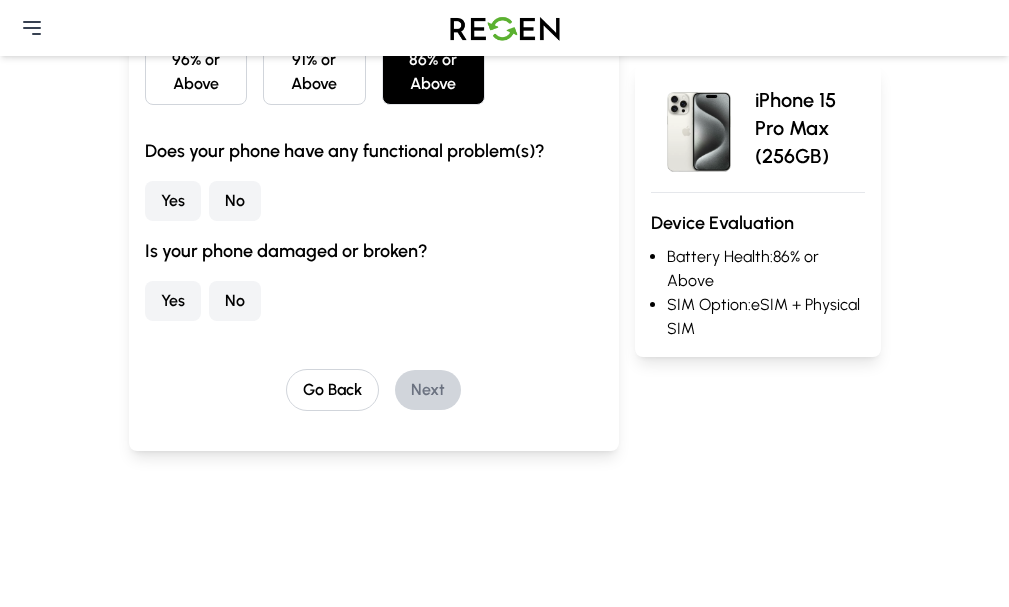 scroll, scrollTop: 300, scrollLeft: 0, axis: vertical 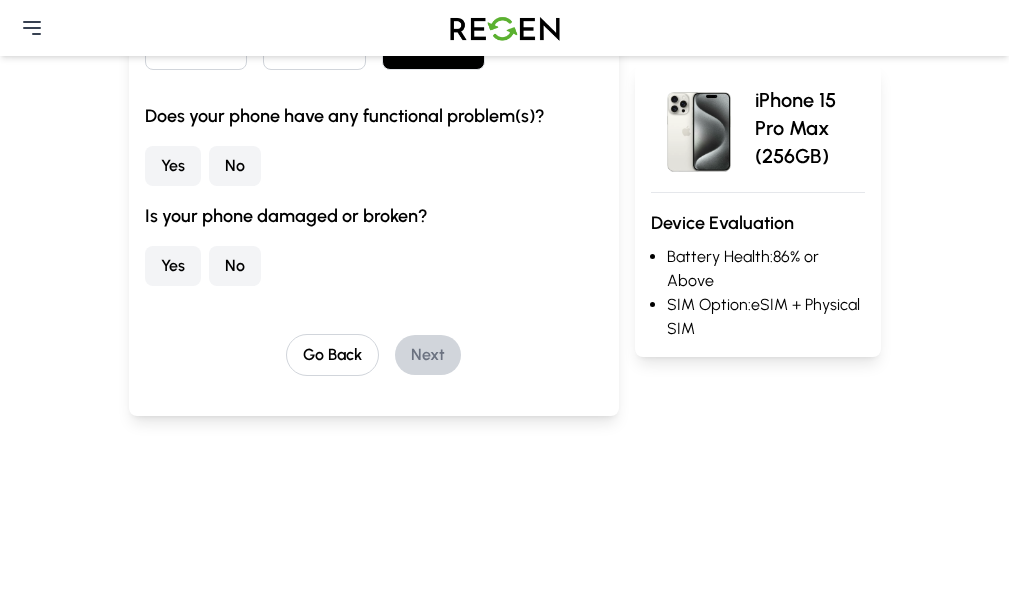 click on "No" at bounding box center [235, 266] 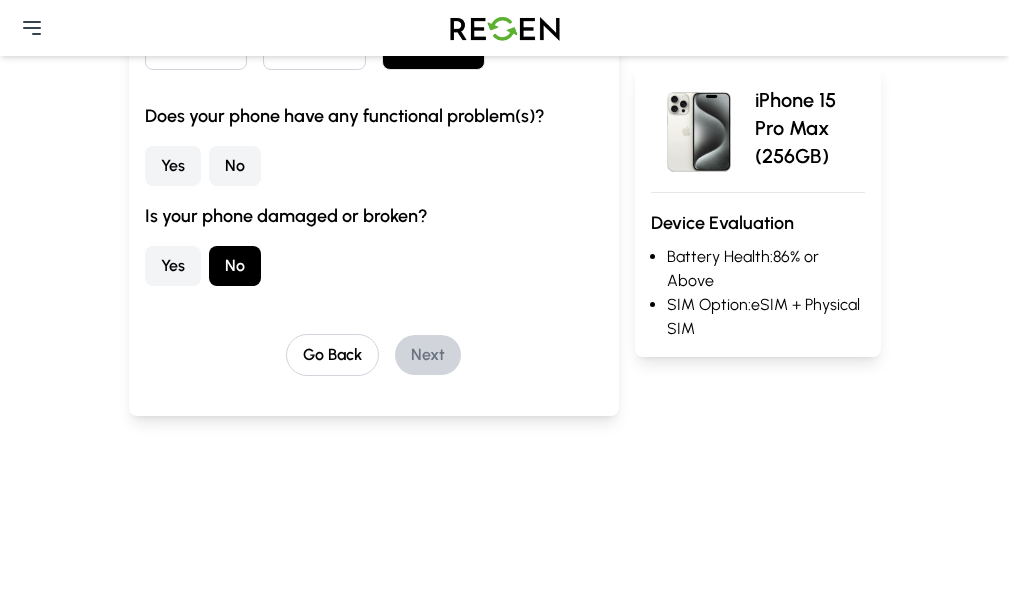 click on "Yes" at bounding box center [173, 166] 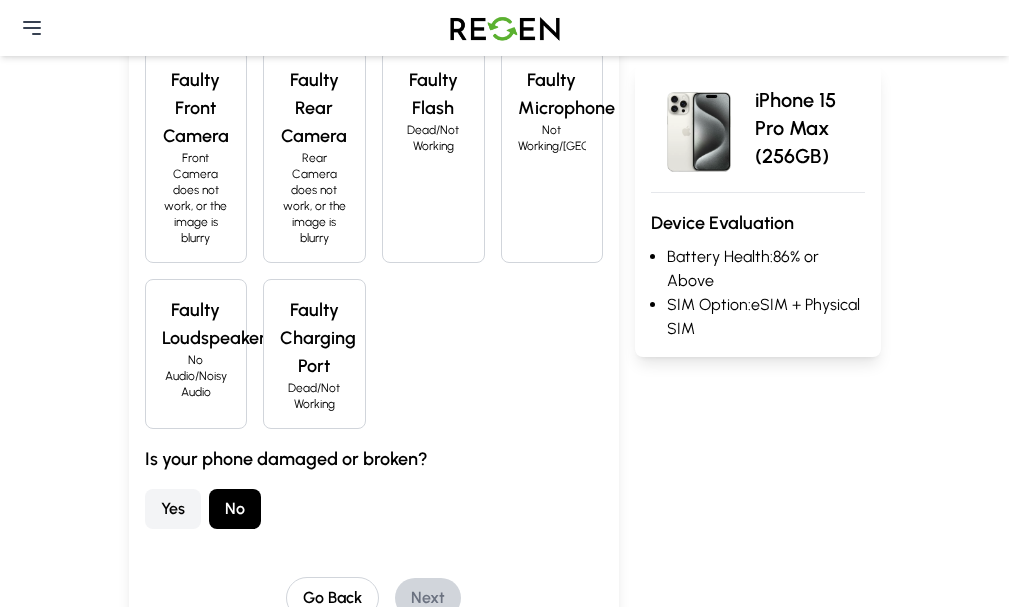 scroll, scrollTop: 900, scrollLeft: 0, axis: vertical 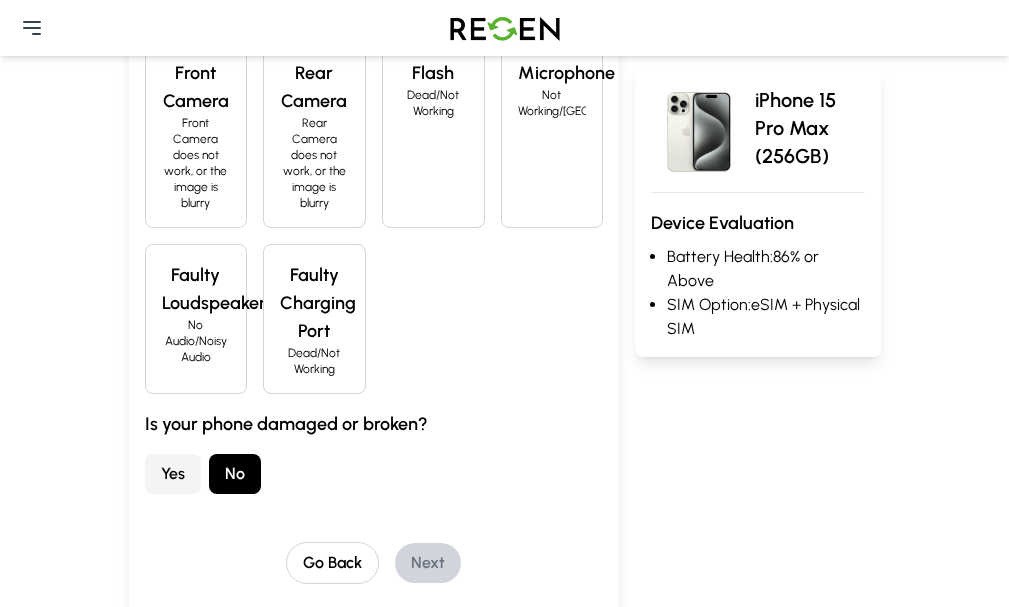 click on "Faulty Rear Camera" at bounding box center [314, 73] 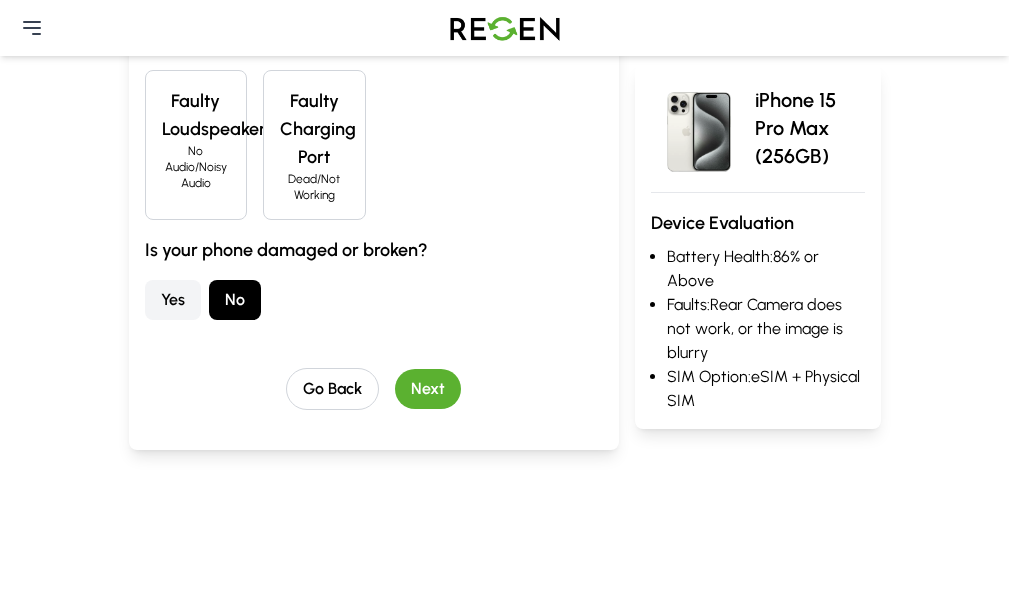 scroll, scrollTop: 1000, scrollLeft: 0, axis: vertical 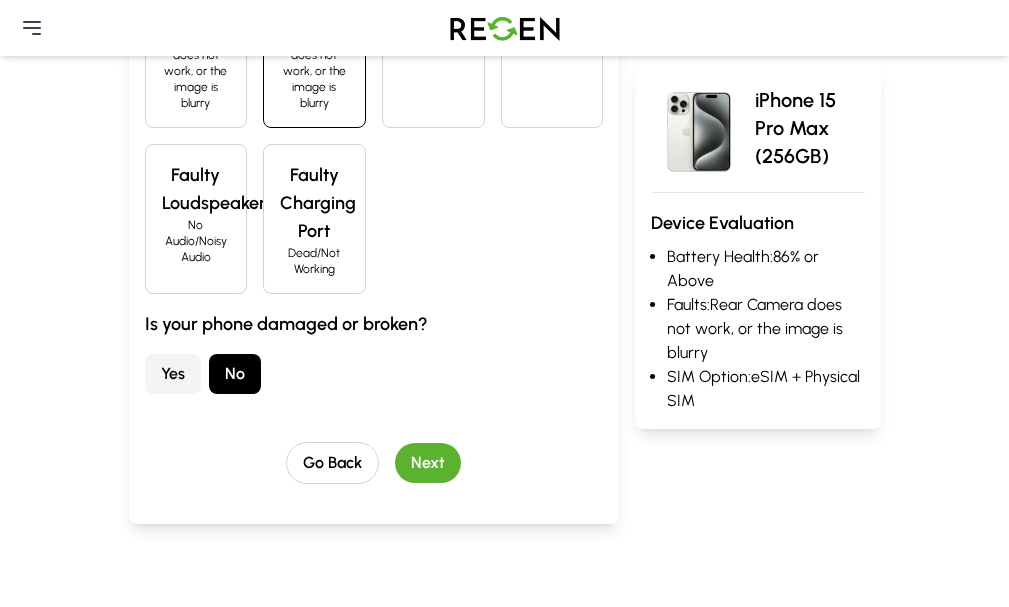 click on "Rear Camera does not work, or the image is blurry" at bounding box center (314, 63) 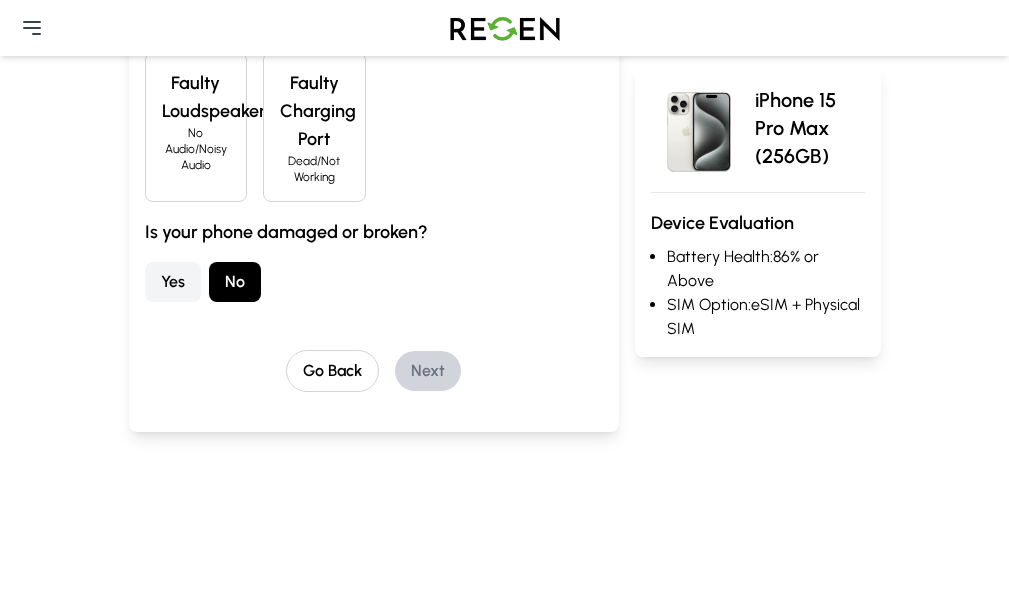 scroll, scrollTop: 1100, scrollLeft: 0, axis: vertical 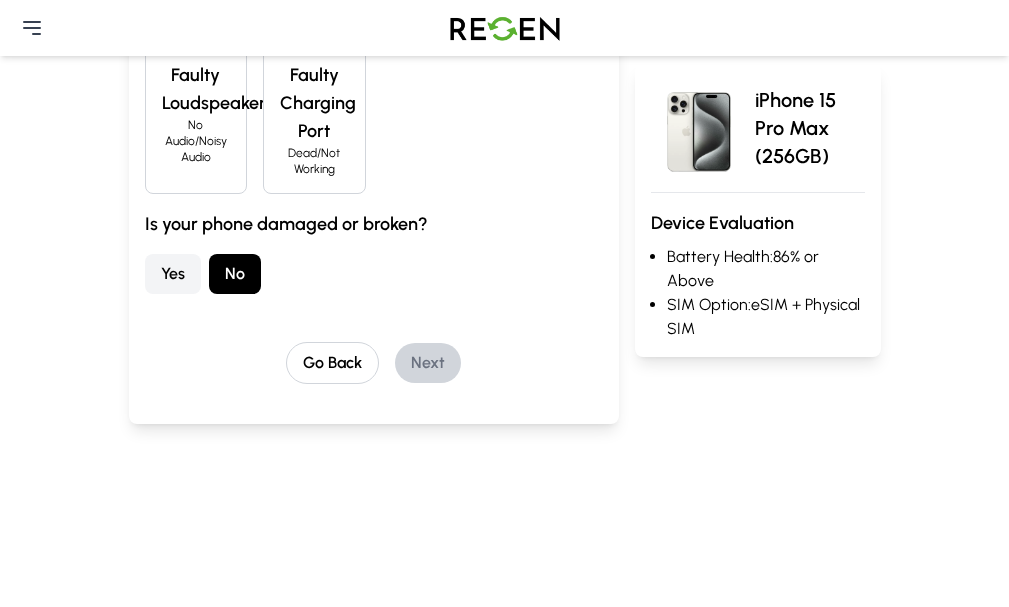 click on "Rear Camera does not work, or the image is blurry" at bounding box center [314, -37] 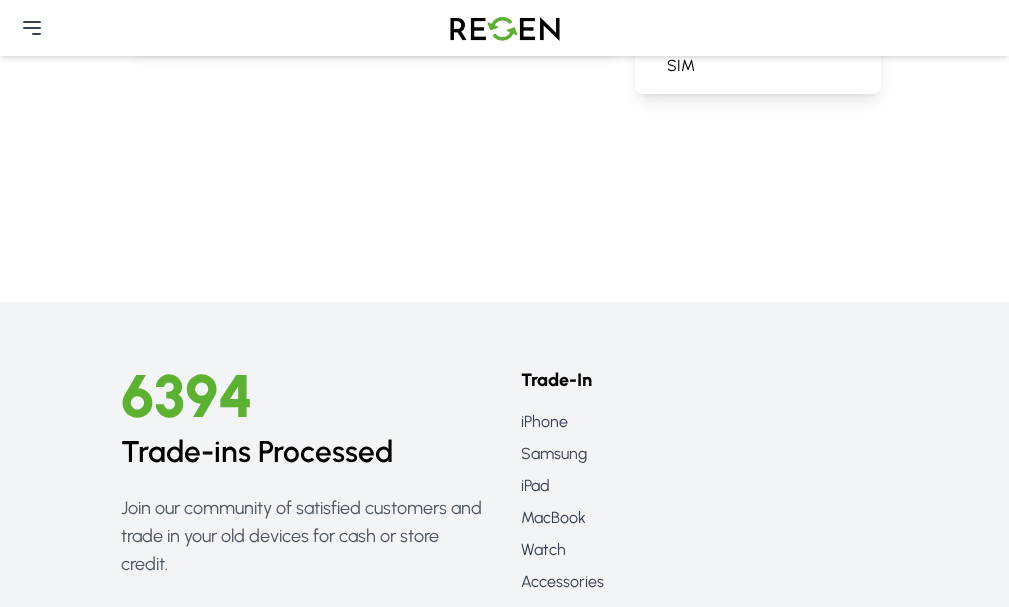 scroll, scrollTop: 1500, scrollLeft: 0, axis: vertical 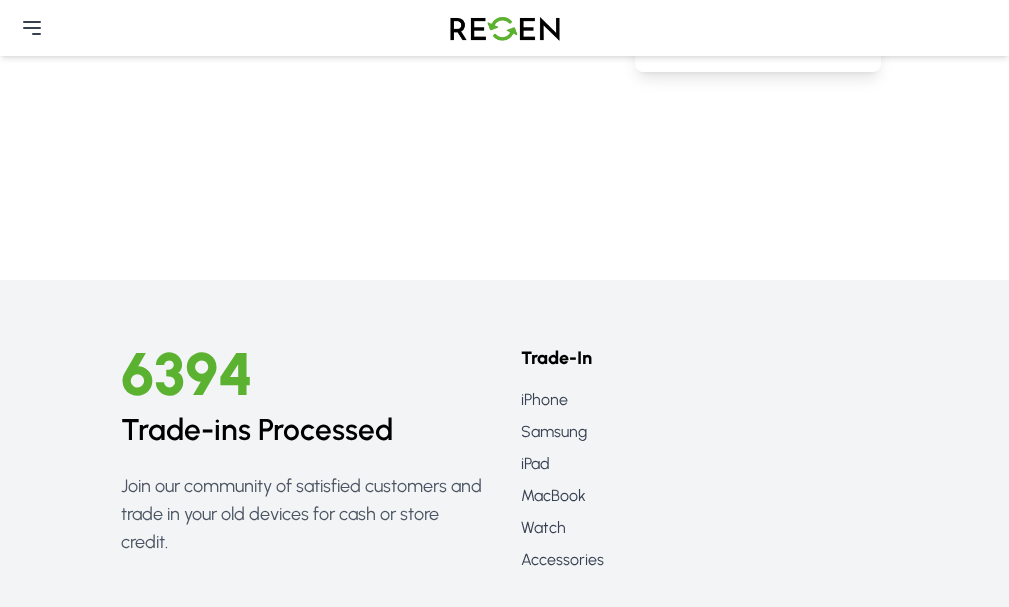 click on "Next" at bounding box center [428, -37] 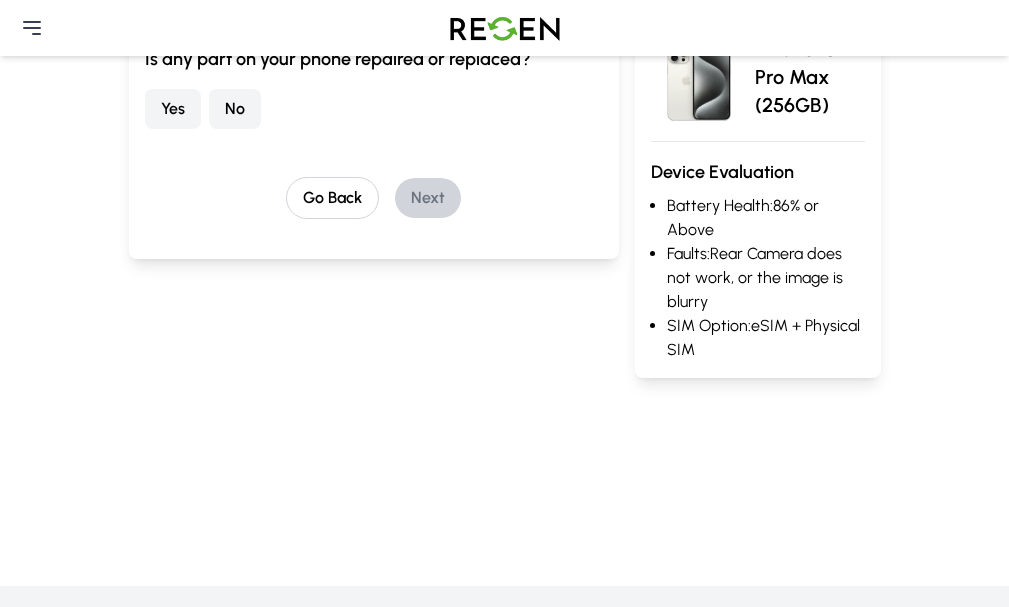 click on "No" at bounding box center (235, 109) 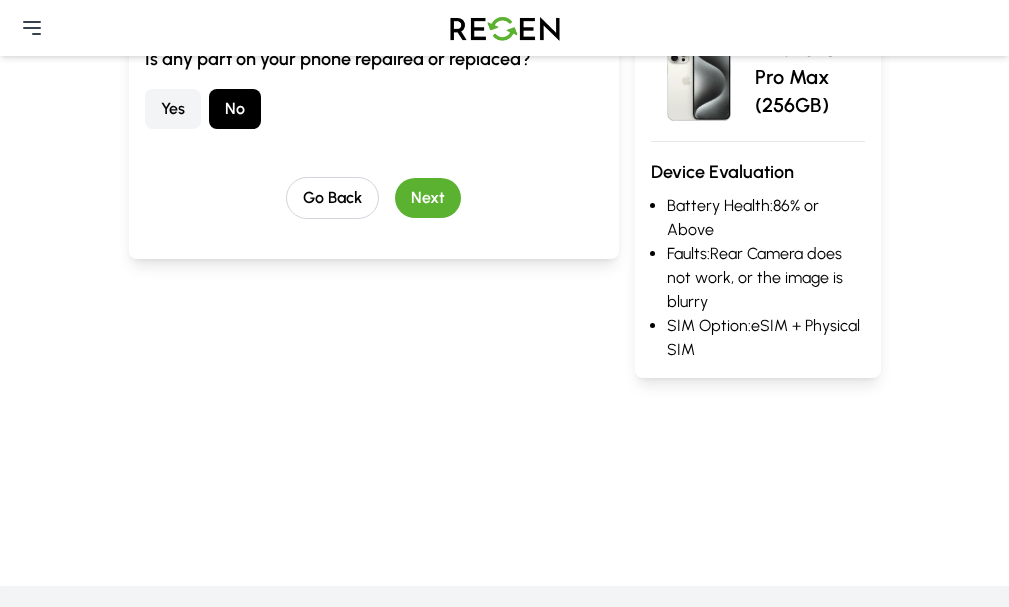 click on "Next" at bounding box center [428, 198] 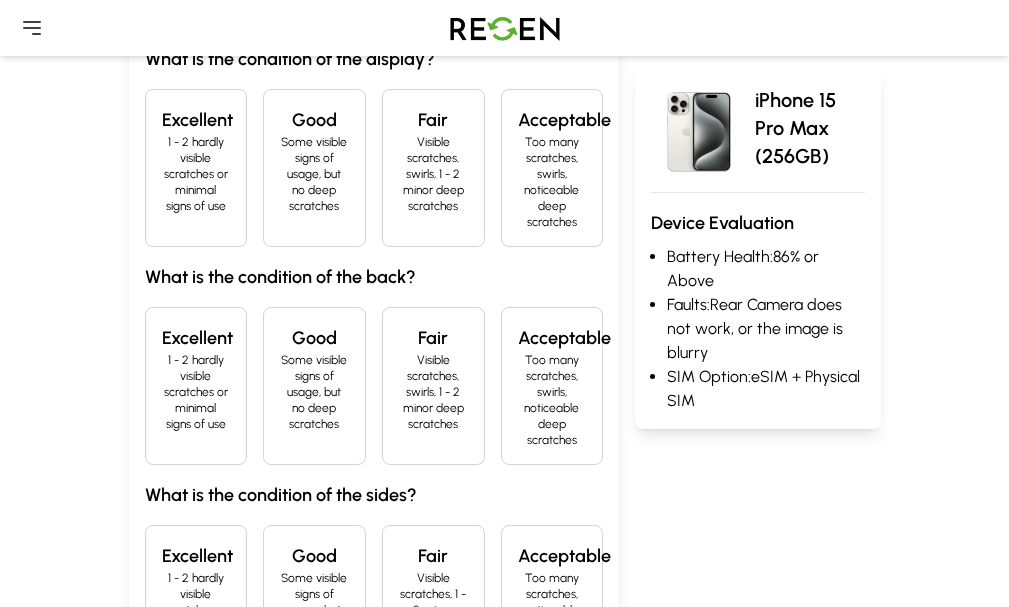 click on "1 - 2 hardly visible scratches or minimal signs of use" at bounding box center (196, 174) 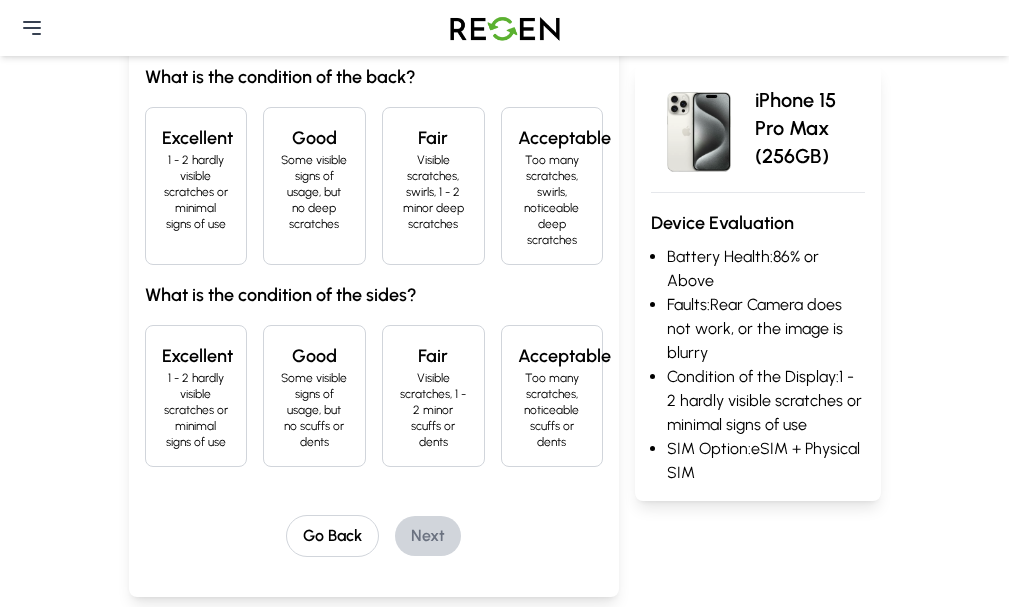click on "Excellent" at bounding box center [196, 138] 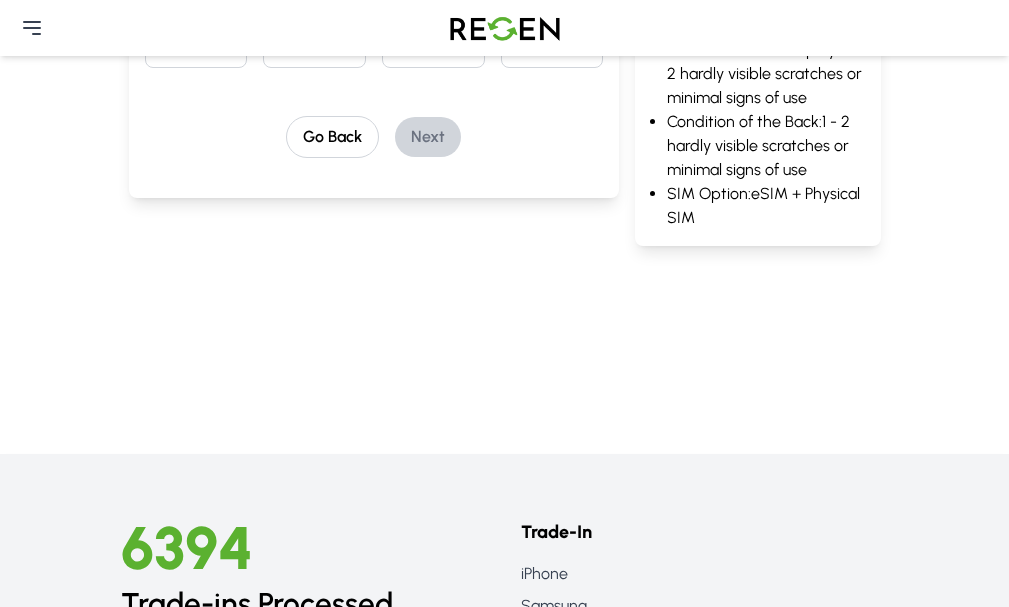 scroll, scrollTop: 815, scrollLeft: 0, axis: vertical 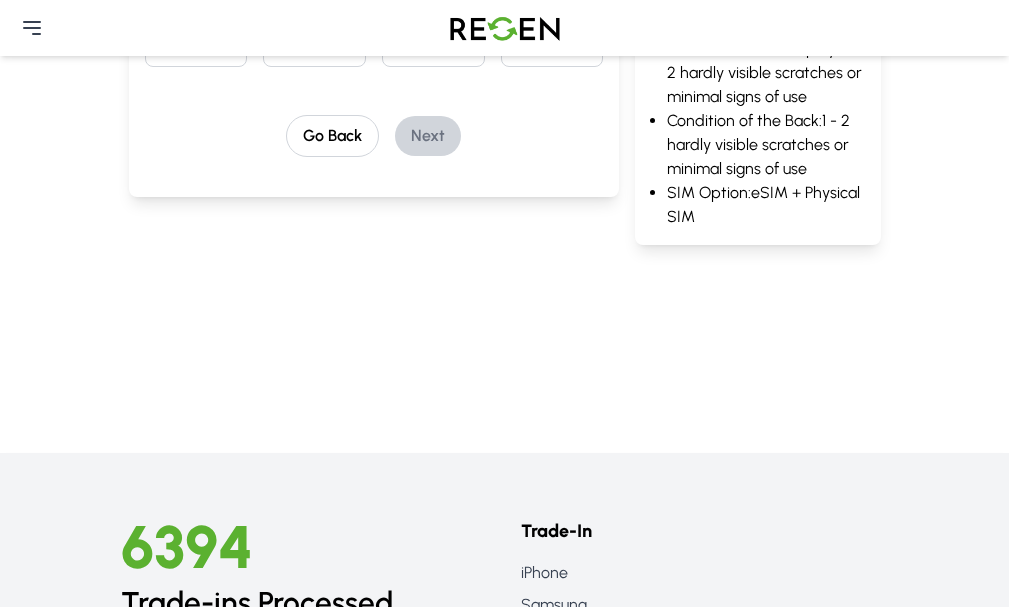 click on "1 - 2 hardly visible scratches or minimal signs of use" at bounding box center [196, 10] 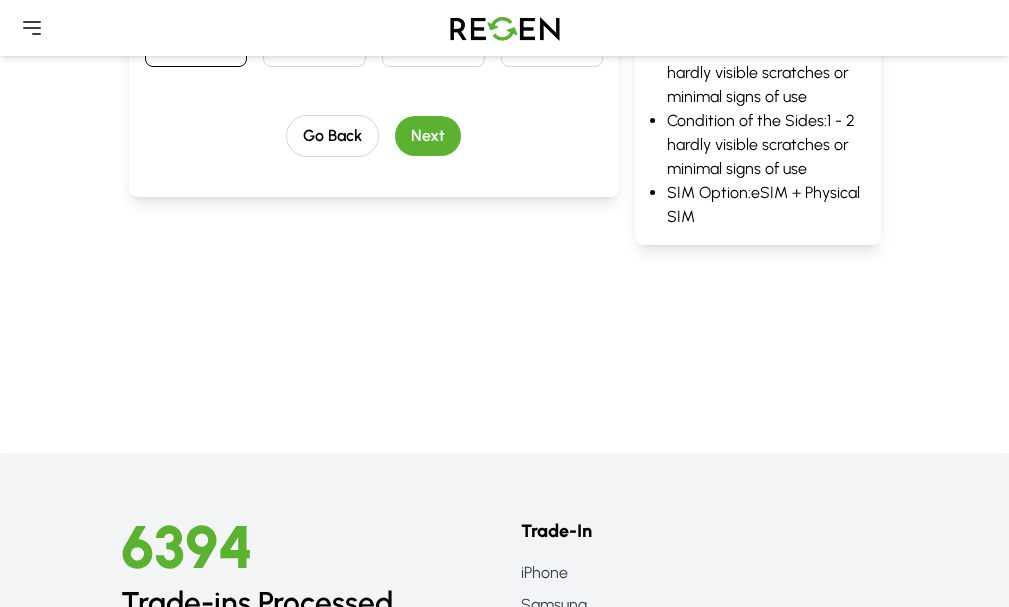 click on "Next" at bounding box center (428, 136) 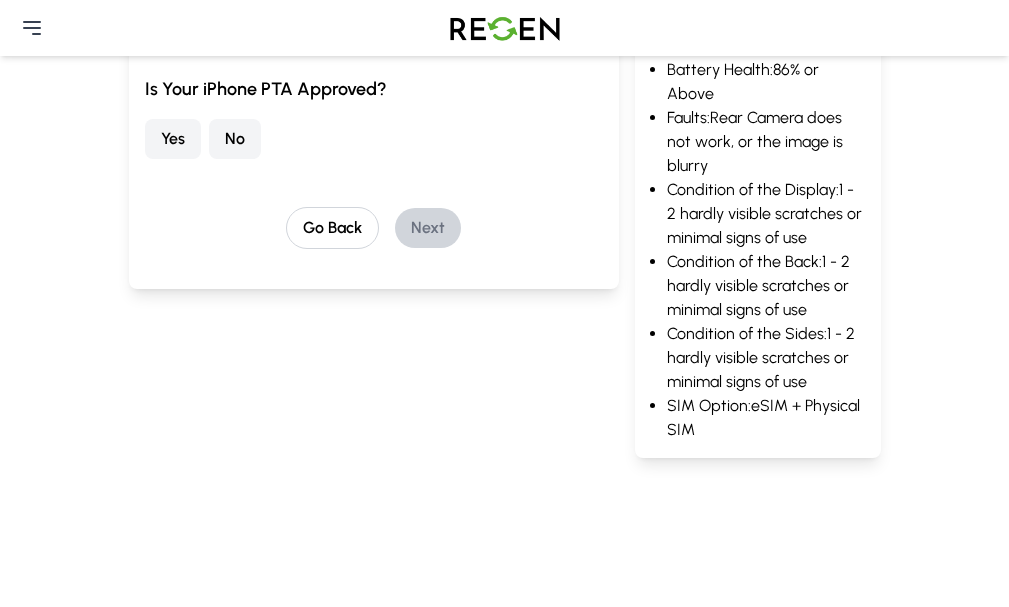 click on "No" at bounding box center [235, 139] 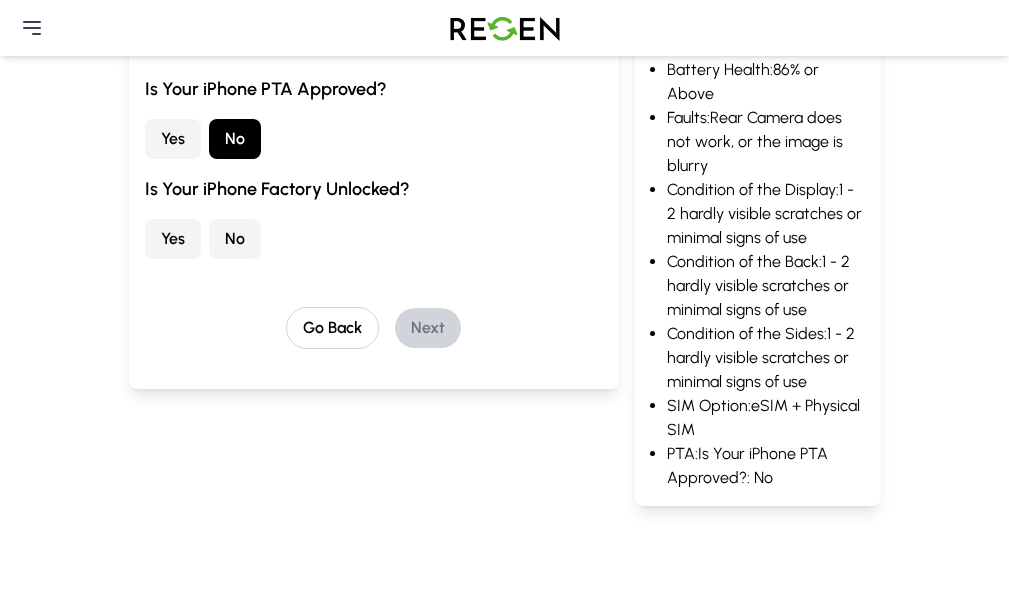 click on "Yes" at bounding box center (173, 239) 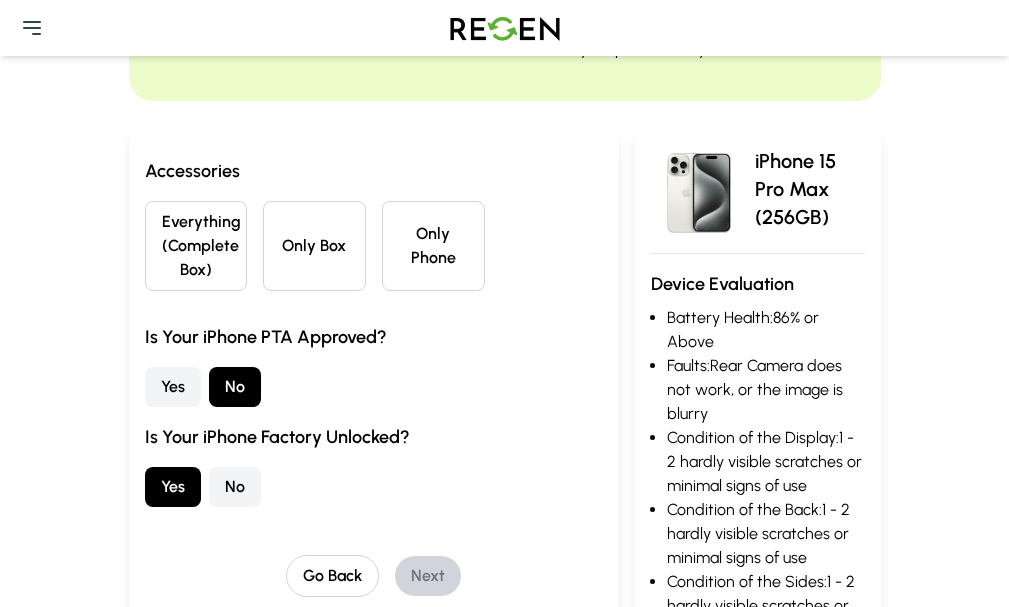 scroll, scrollTop: 151, scrollLeft: 0, axis: vertical 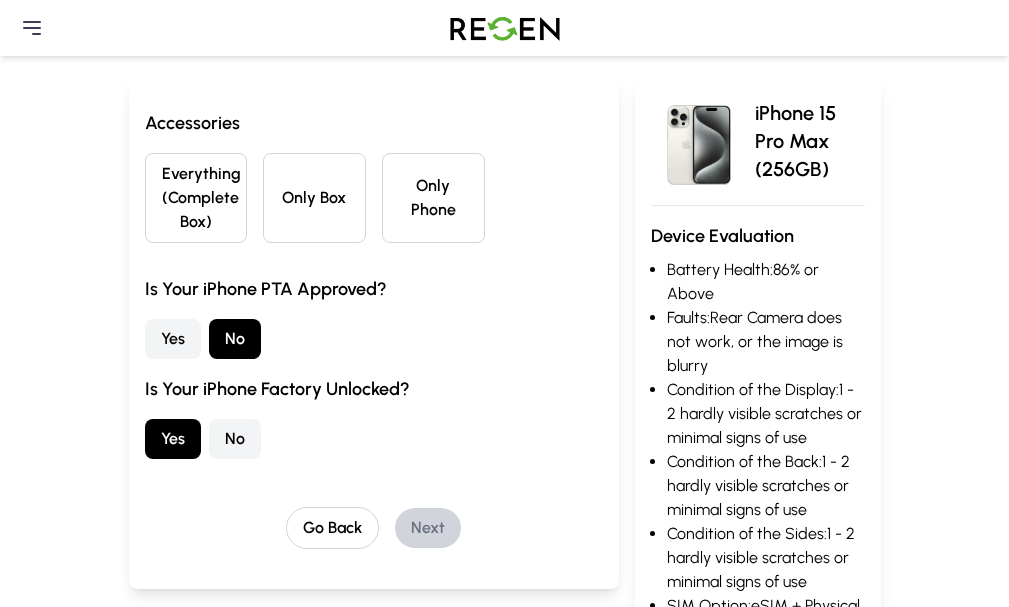 click on "Everything (Complete Box)" at bounding box center (196, 198) 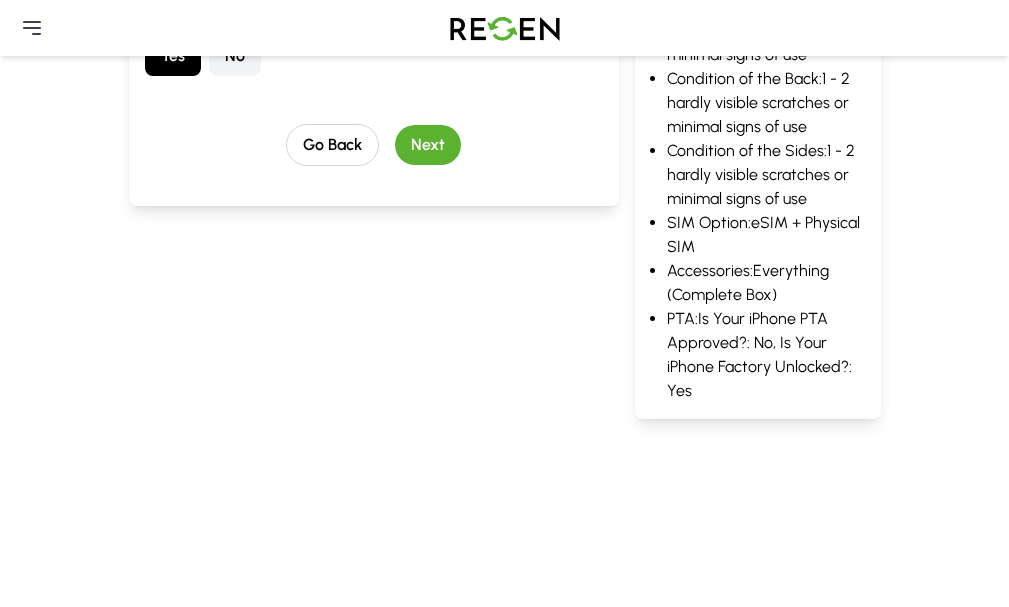 scroll, scrollTop: 551, scrollLeft: 0, axis: vertical 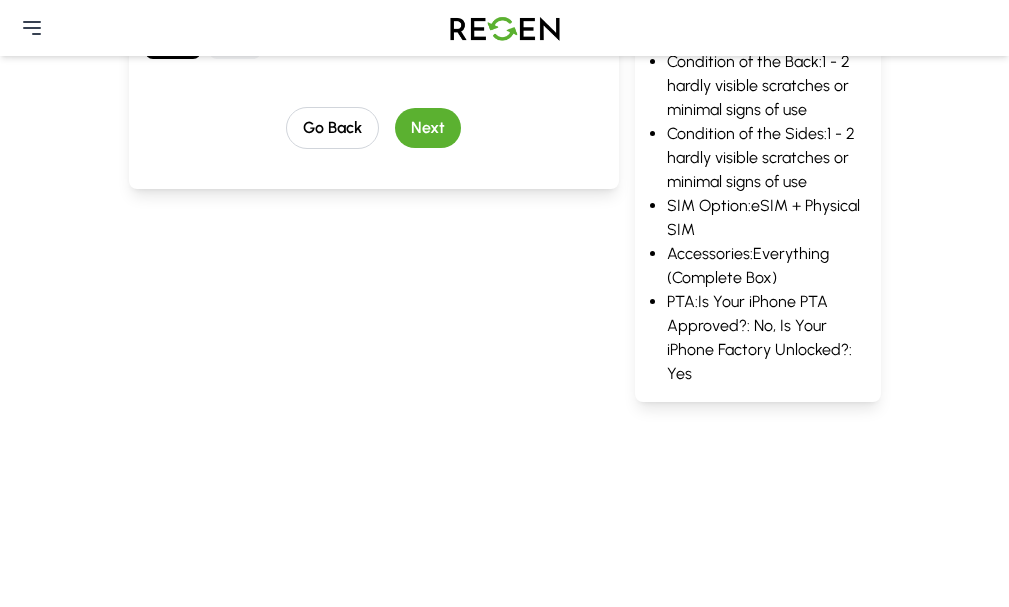 click on "Next" at bounding box center [428, 128] 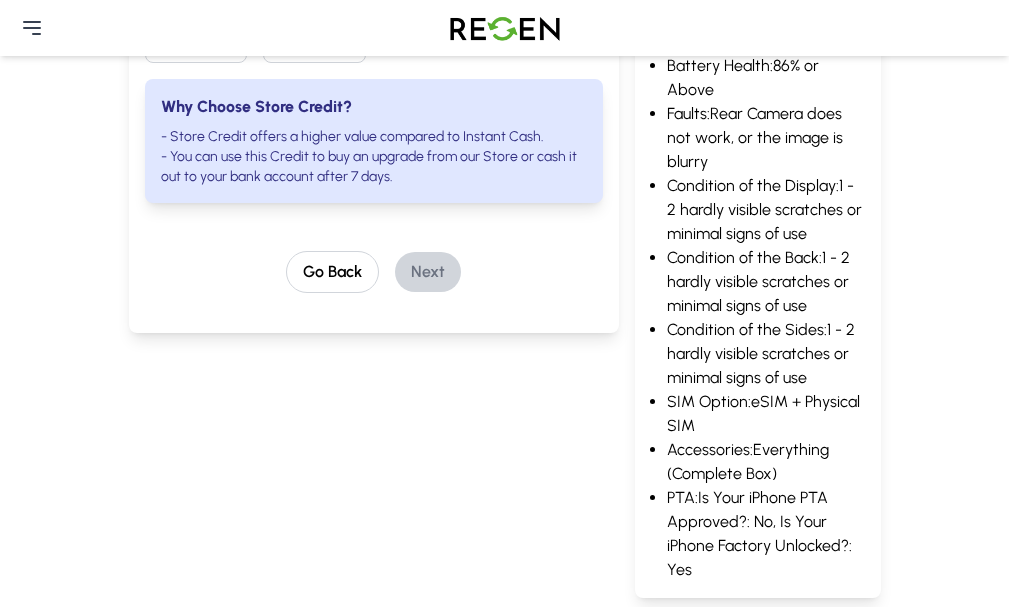 scroll, scrollTop: 356, scrollLeft: 0, axis: vertical 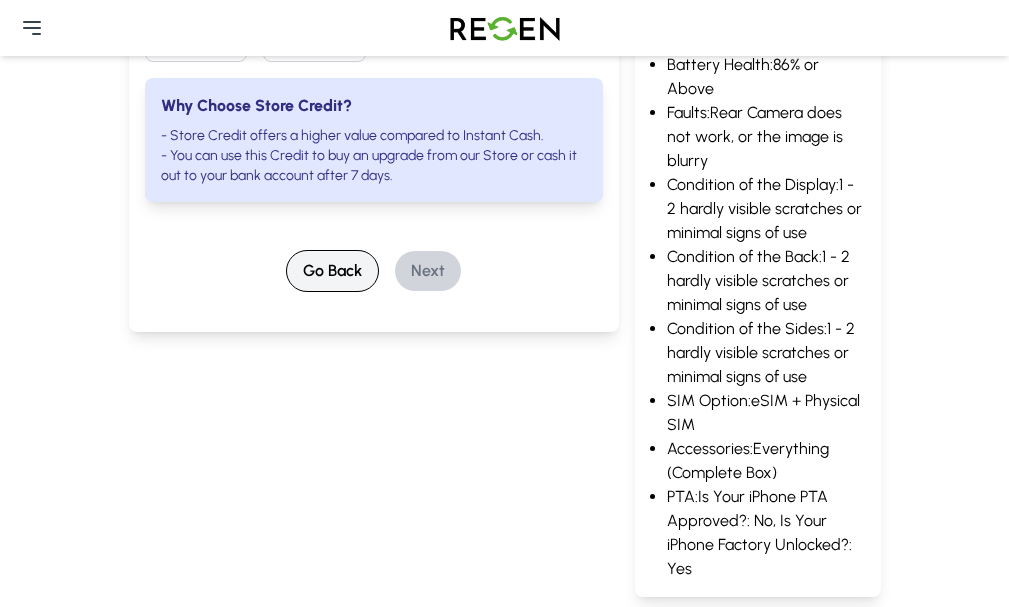 click on "Go Back" at bounding box center (332, 271) 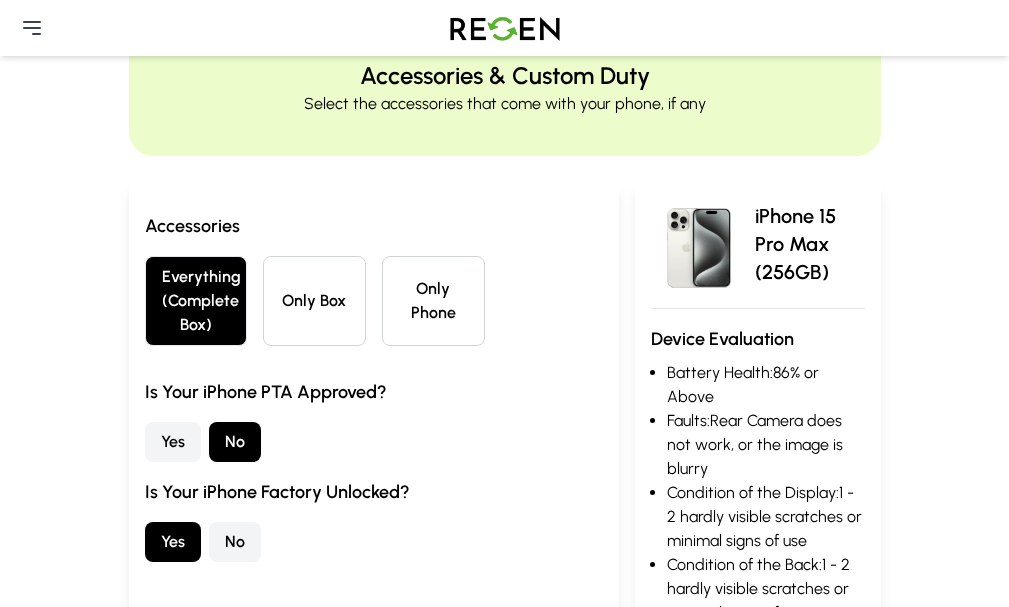 scroll, scrollTop: 0, scrollLeft: 0, axis: both 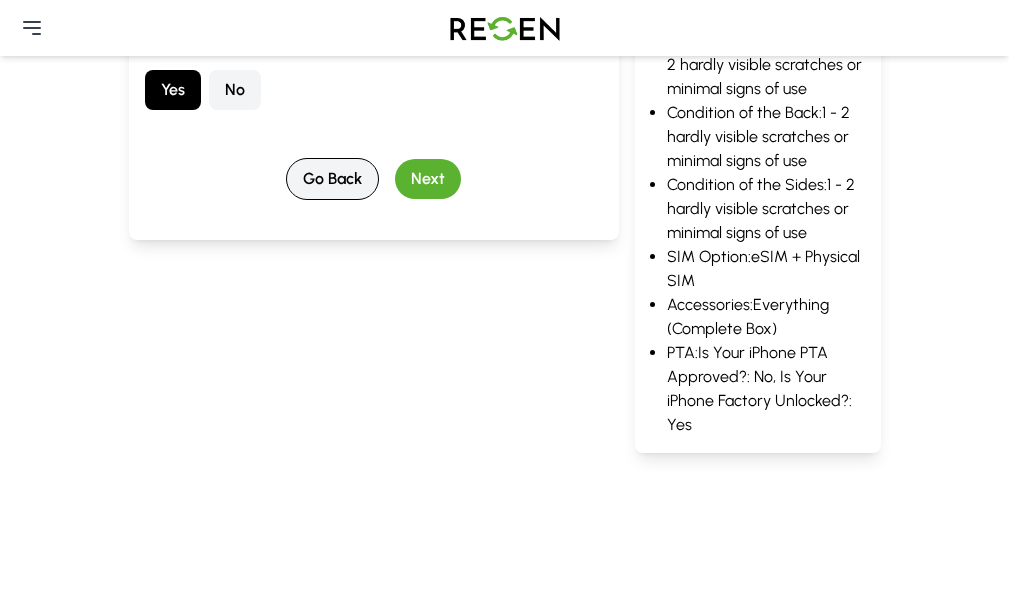 click on "Go Back" at bounding box center (332, 179) 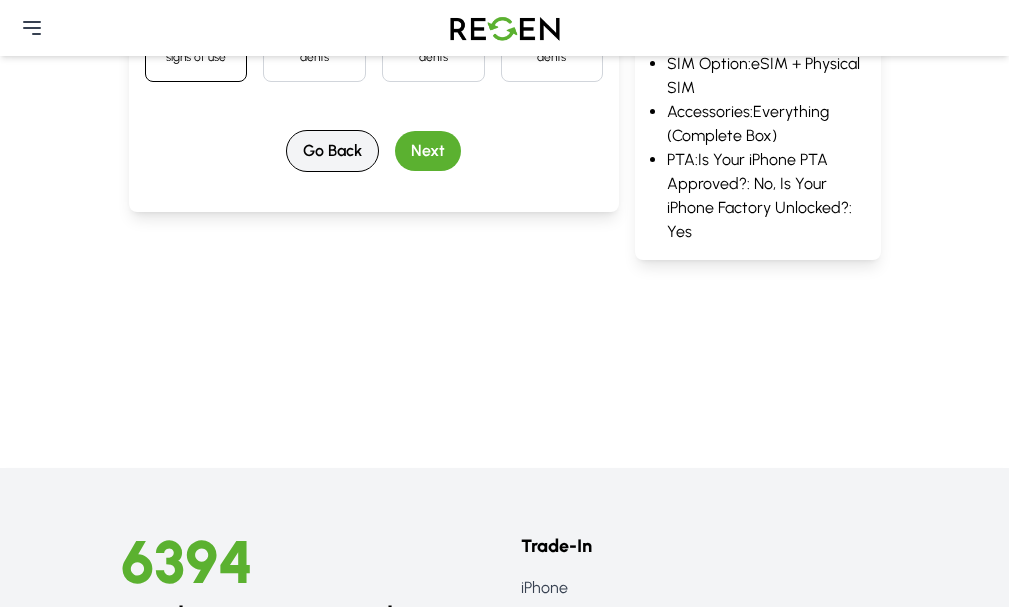 click on "Go Back" at bounding box center [332, 151] 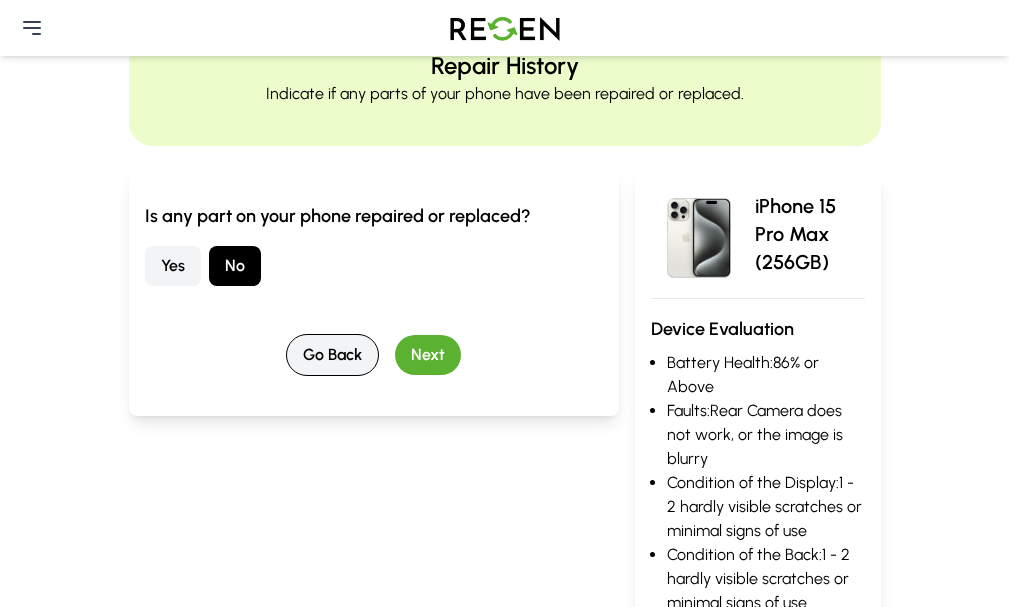 scroll, scrollTop: 0, scrollLeft: 0, axis: both 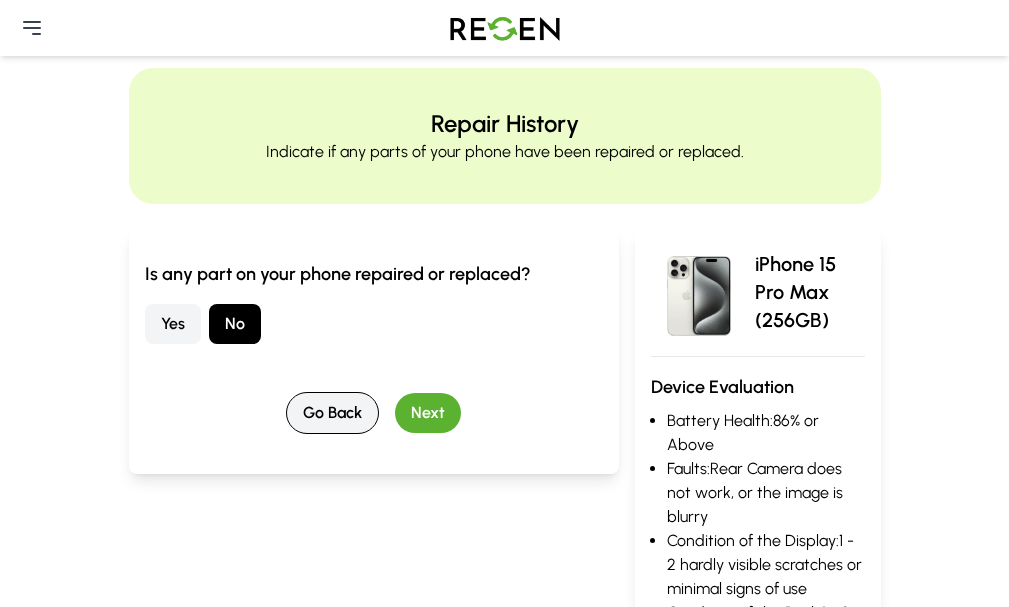 click on "Go Back" at bounding box center (332, 413) 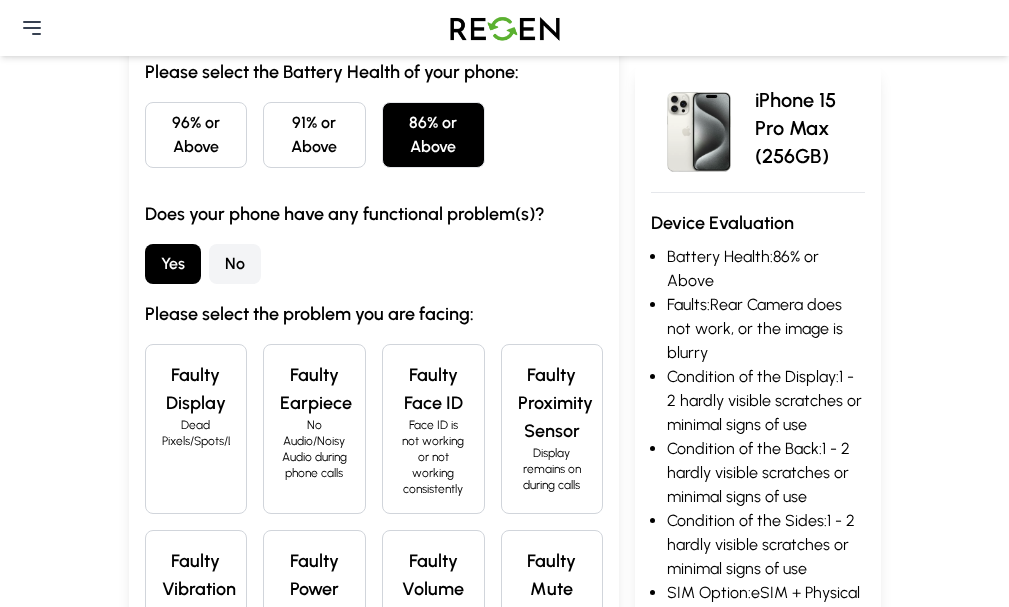 scroll, scrollTop: 200, scrollLeft: 0, axis: vertical 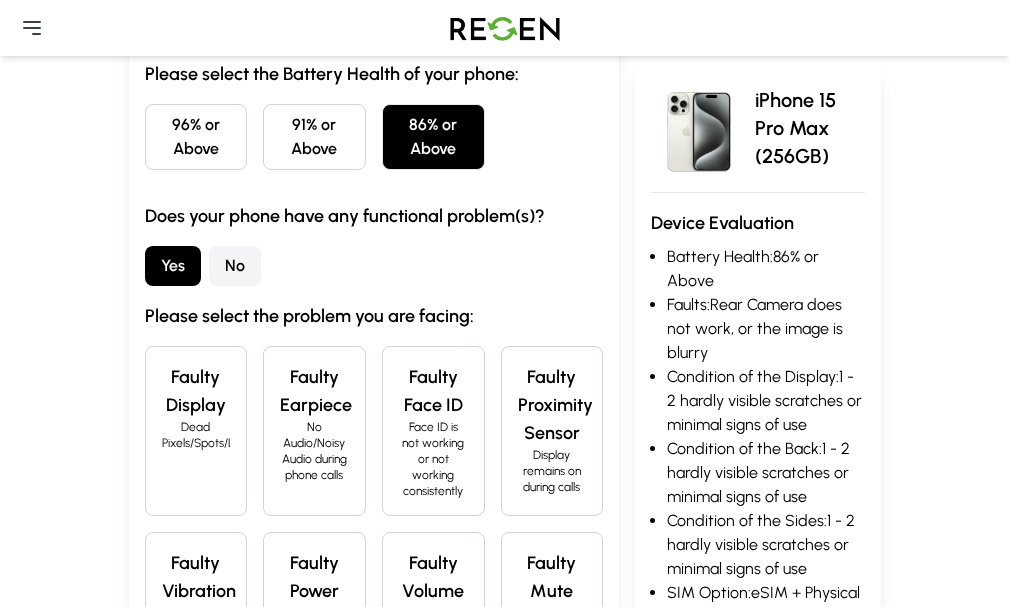 click on "No" at bounding box center (235, 266) 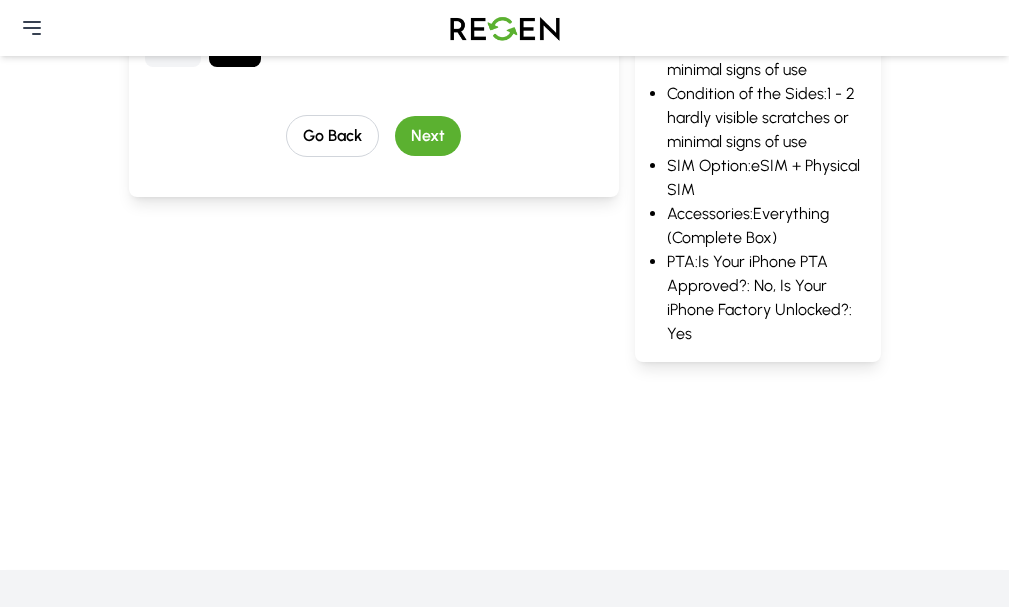 scroll, scrollTop: 600, scrollLeft: 0, axis: vertical 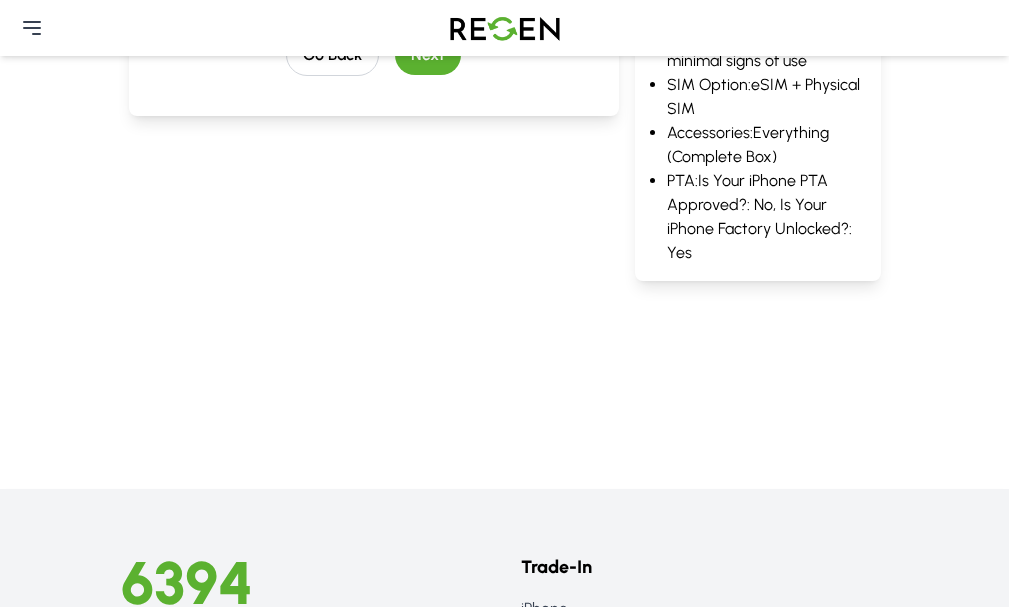 click on "Next" at bounding box center [428, 55] 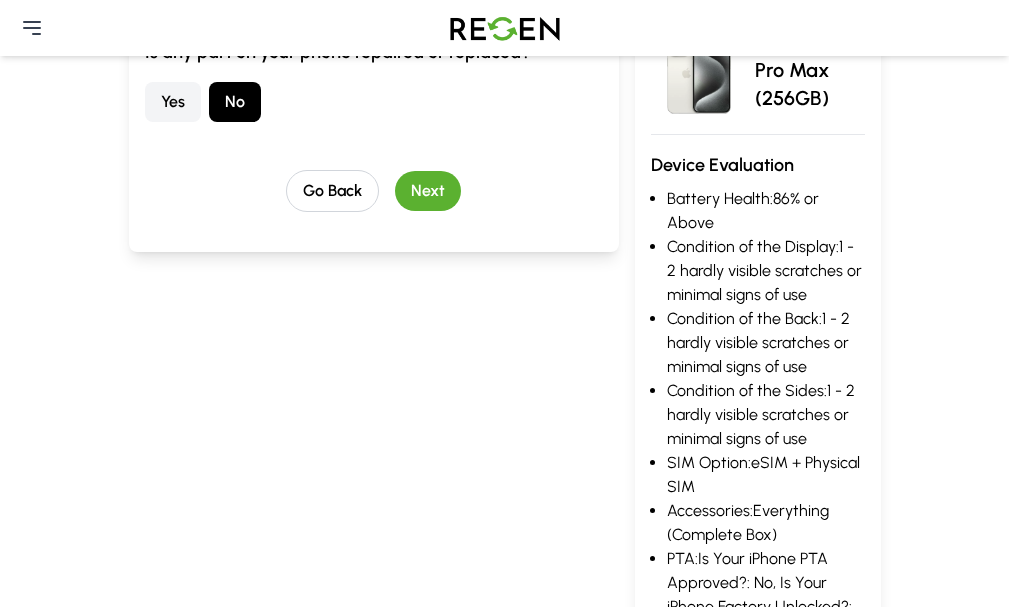 scroll, scrollTop: 0, scrollLeft: 0, axis: both 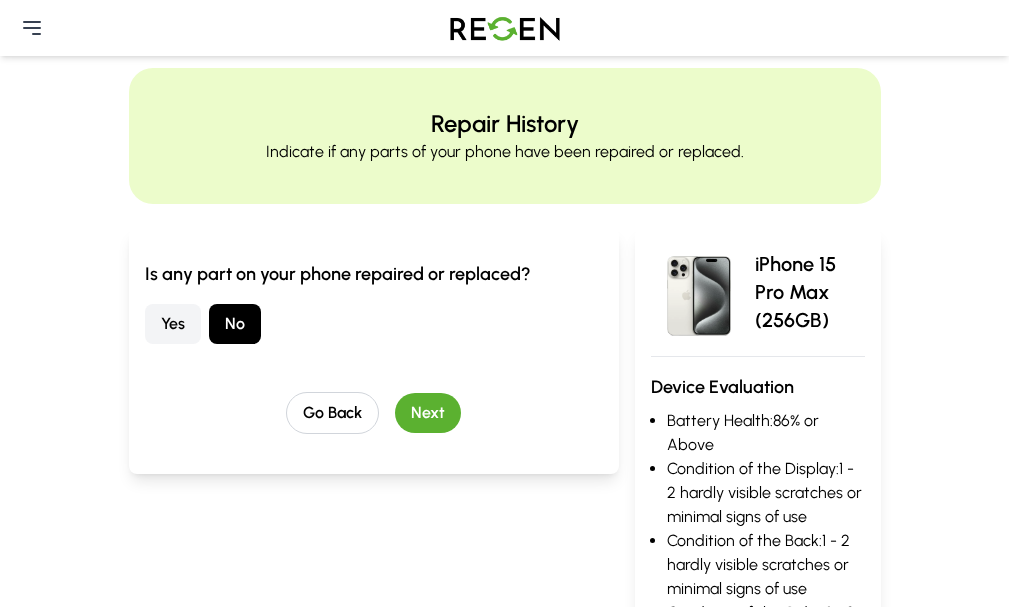 click on "Next" at bounding box center (428, 413) 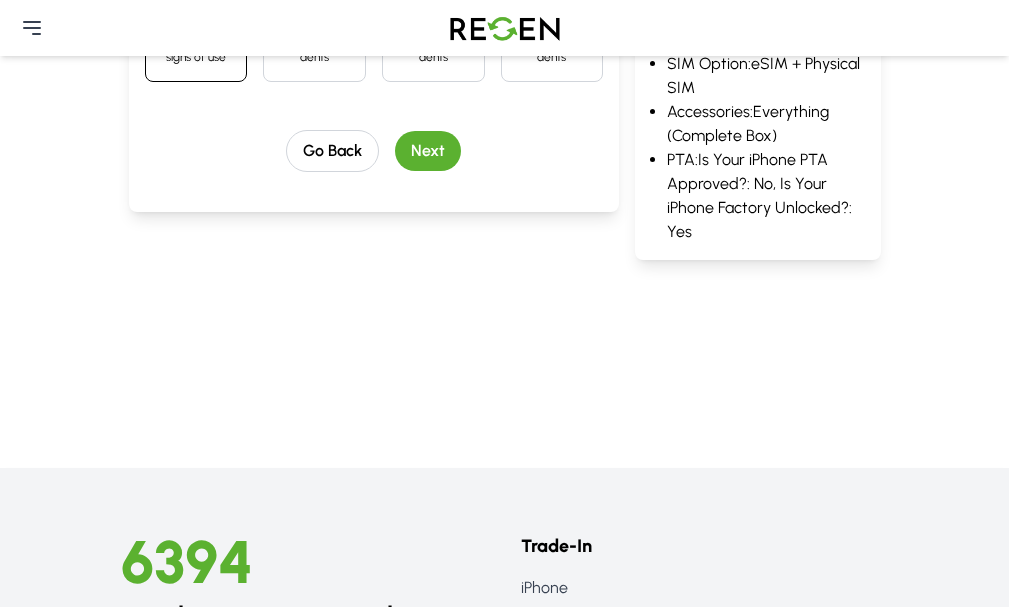 click on "Next" at bounding box center [428, 151] 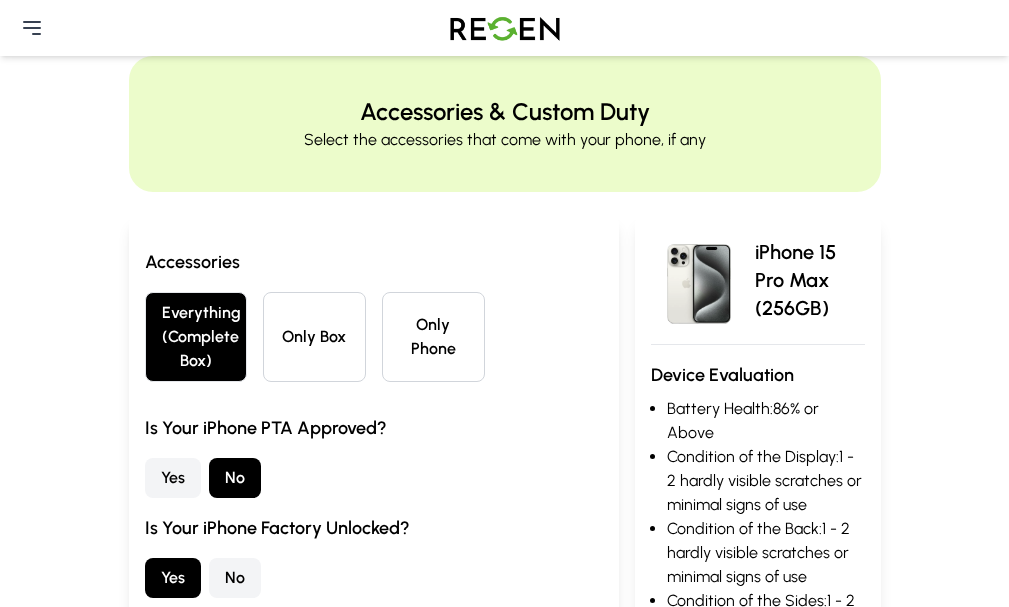 scroll, scrollTop: 0, scrollLeft: 0, axis: both 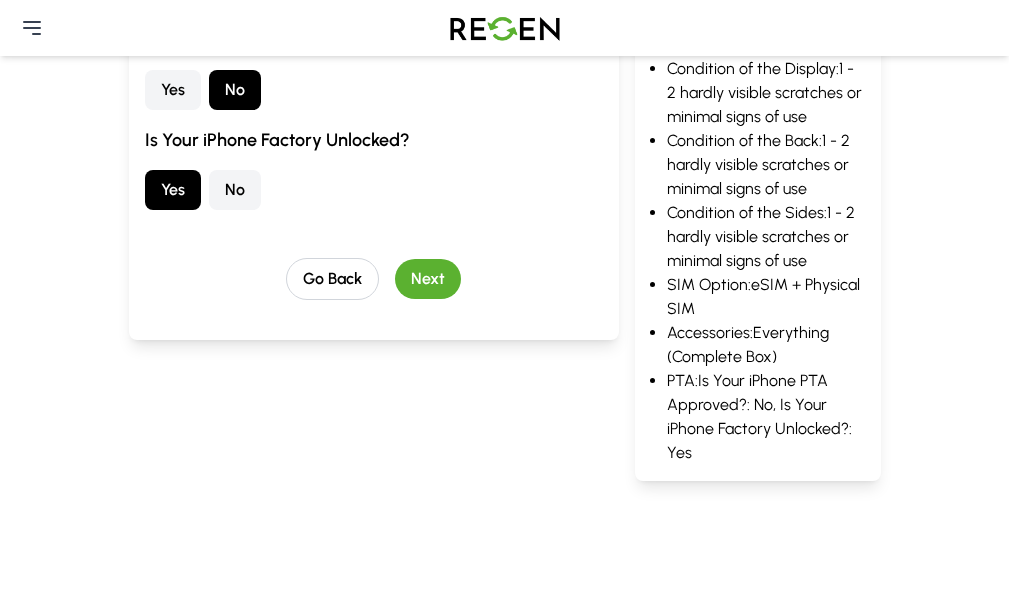 click on "Next" at bounding box center (428, 279) 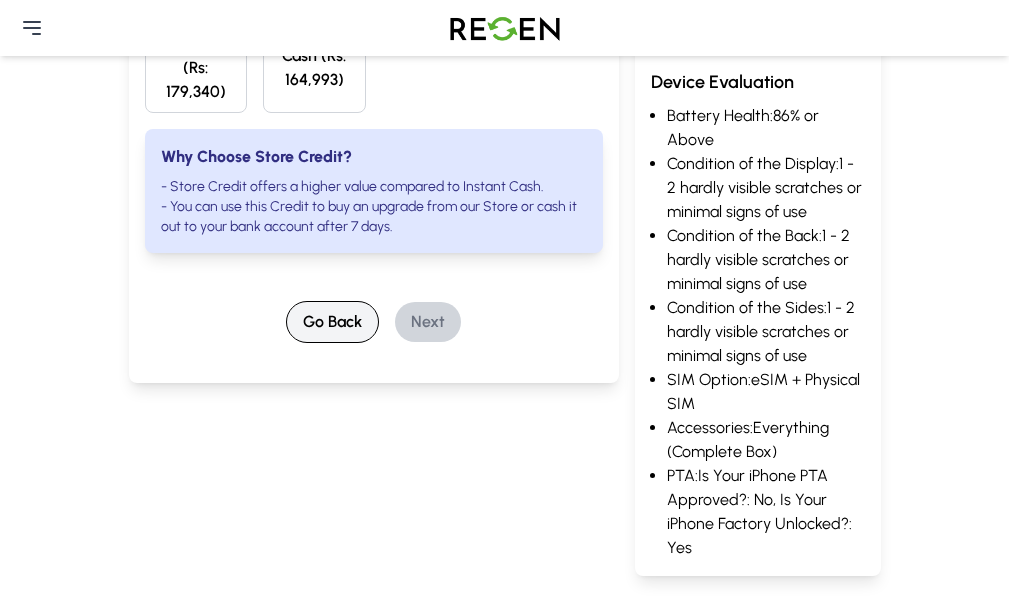 click on "Go Back" at bounding box center [332, 322] 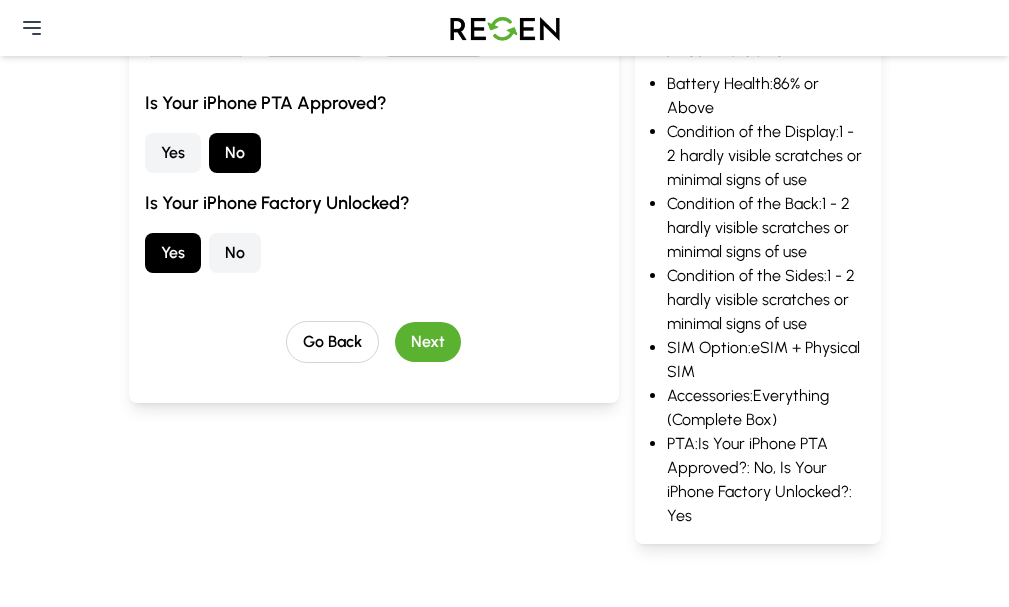 scroll, scrollTop: 400, scrollLeft: 0, axis: vertical 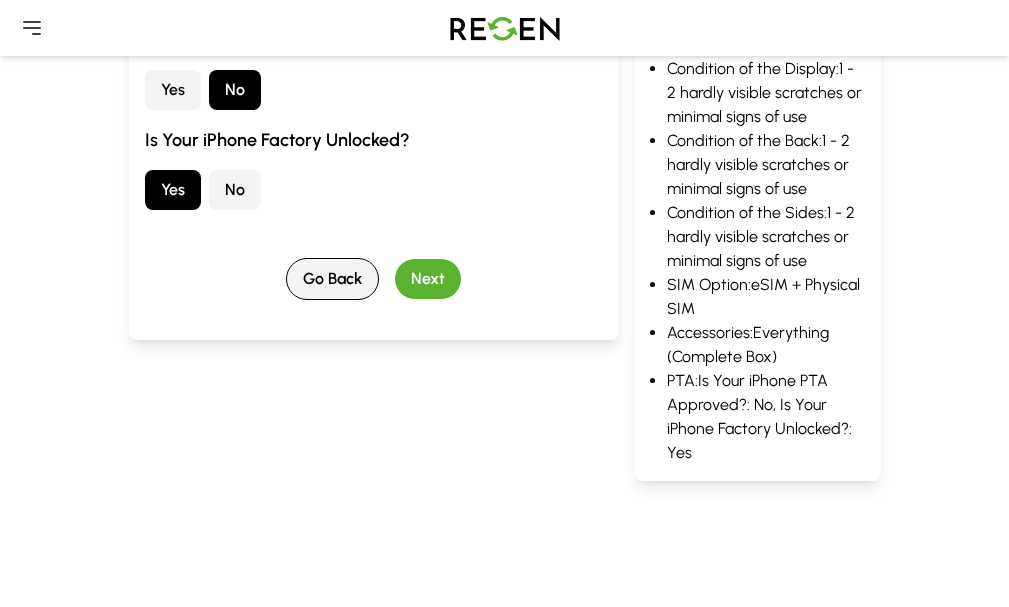 click on "Go Back" at bounding box center [332, 279] 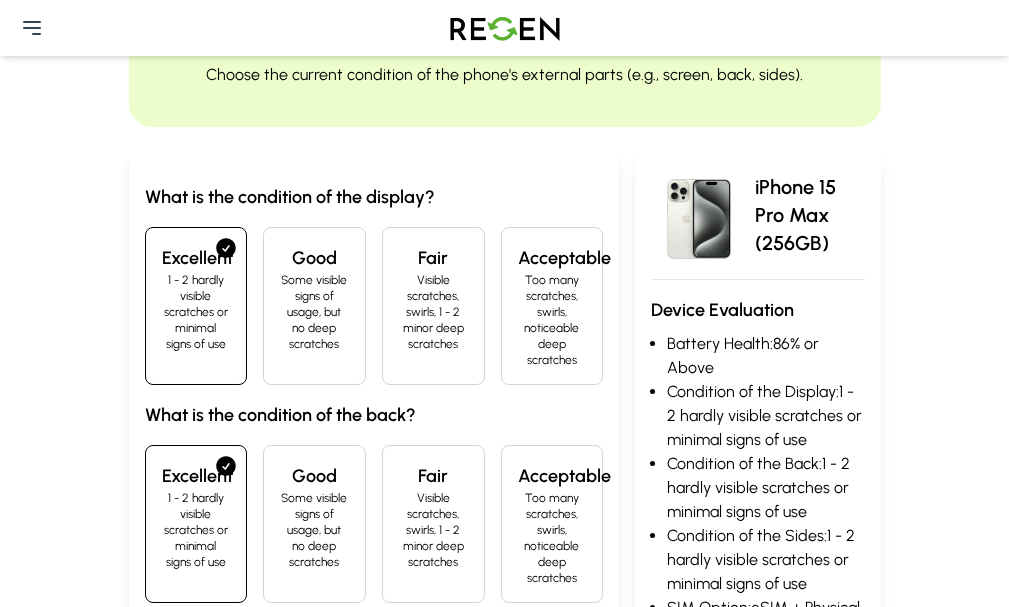 scroll, scrollTop: 0, scrollLeft: 0, axis: both 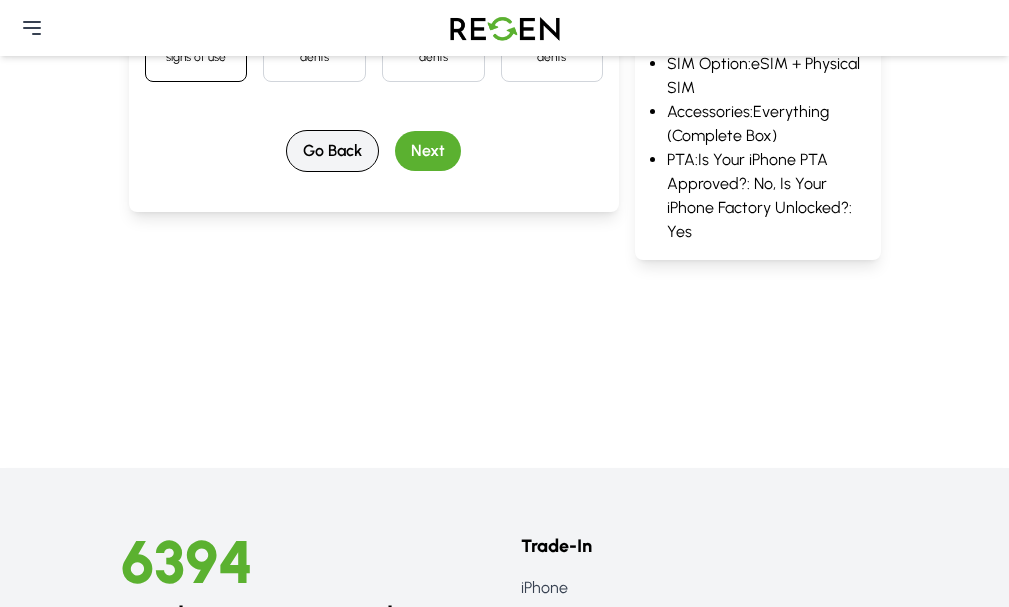 click on "Go Back" at bounding box center [332, 151] 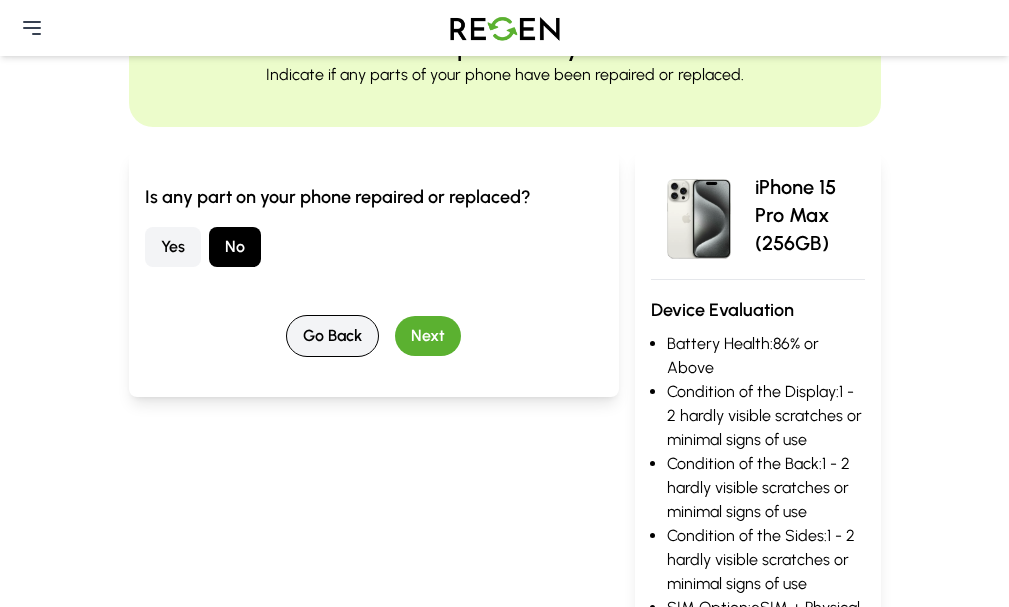 scroll, scrollTop: 0, scrollLeft: 0, axis: both 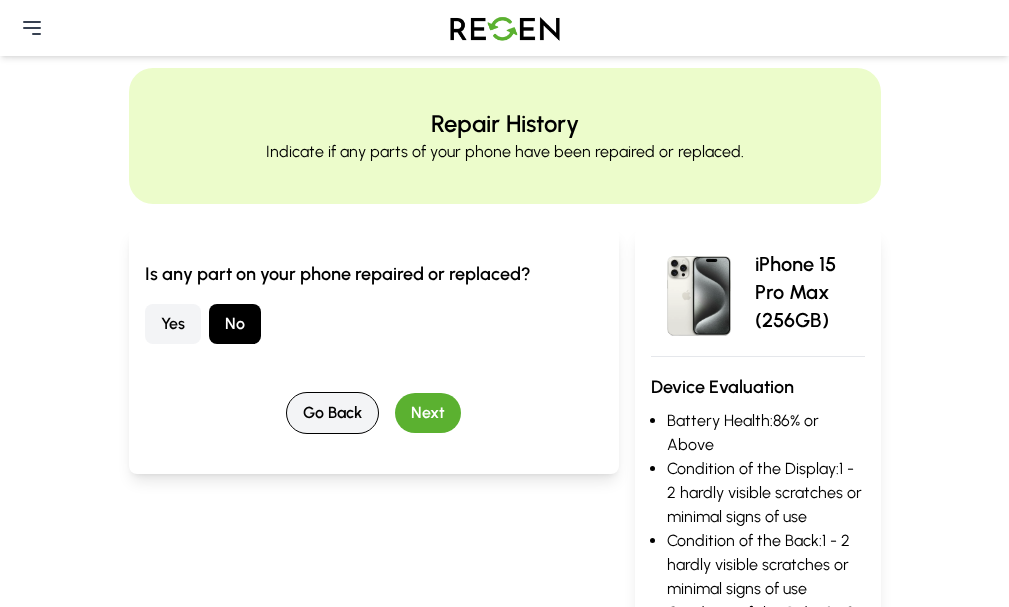 click on "Go Back" at bounding box center (332, 413) 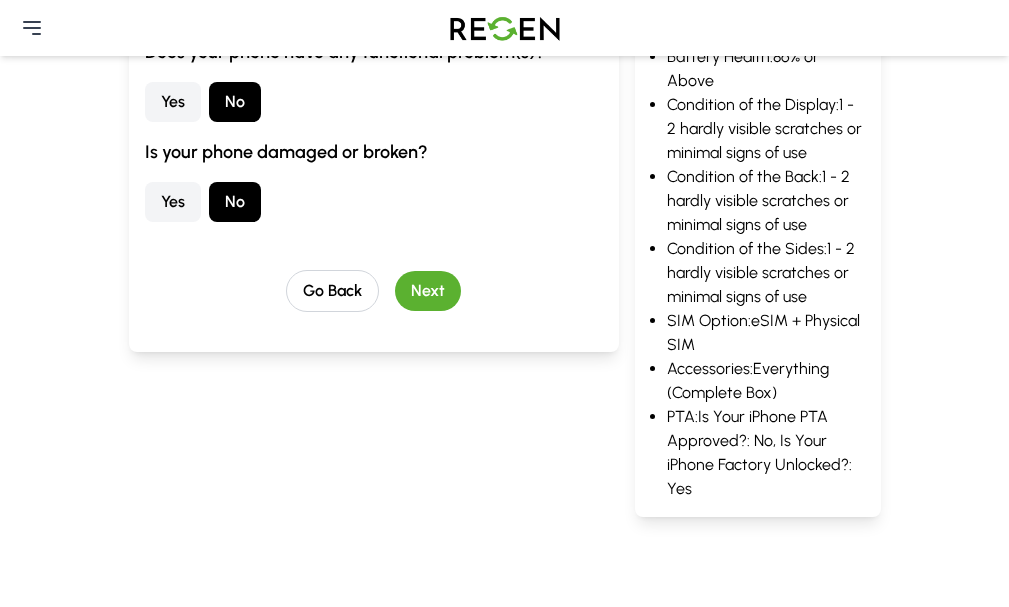 scroll, scrollTop: 400, scrollLeft: 0, axis: vertical 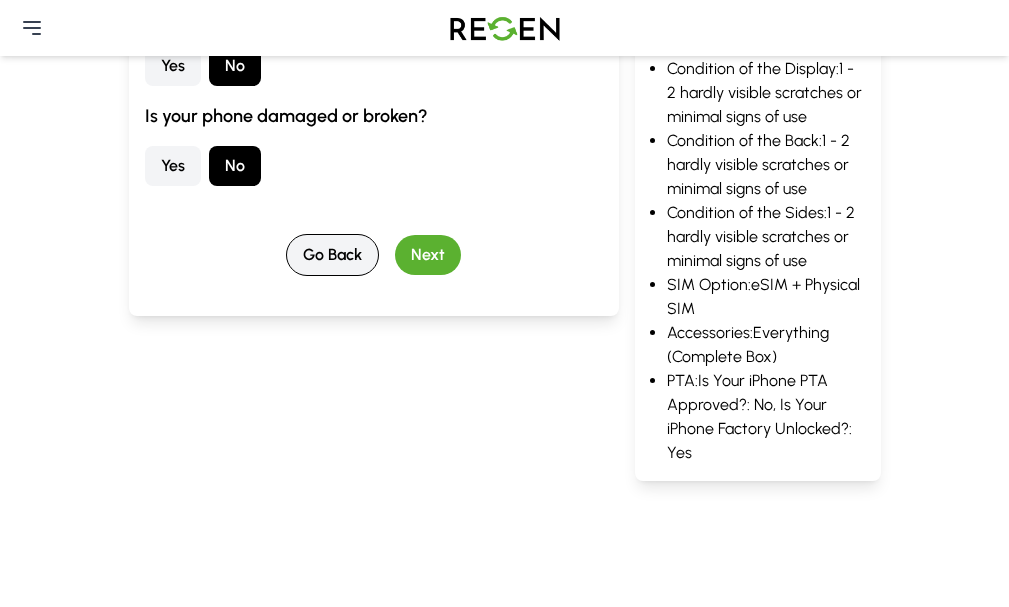 click on "Go Back" at bounding box center (332, 255) 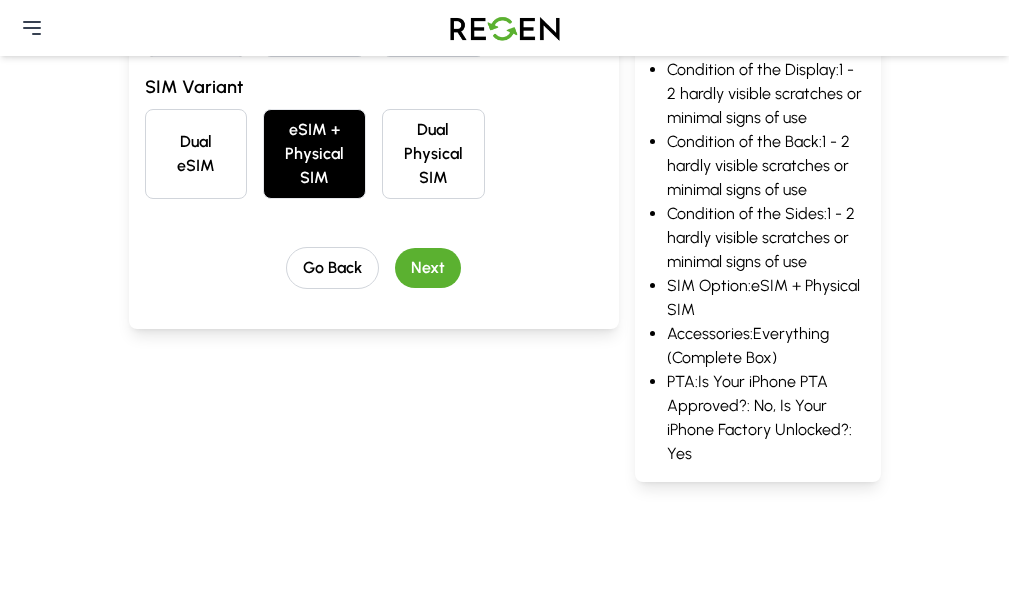 scroll, scrollTop: 400, scrollLeft: 0, axis: vertical 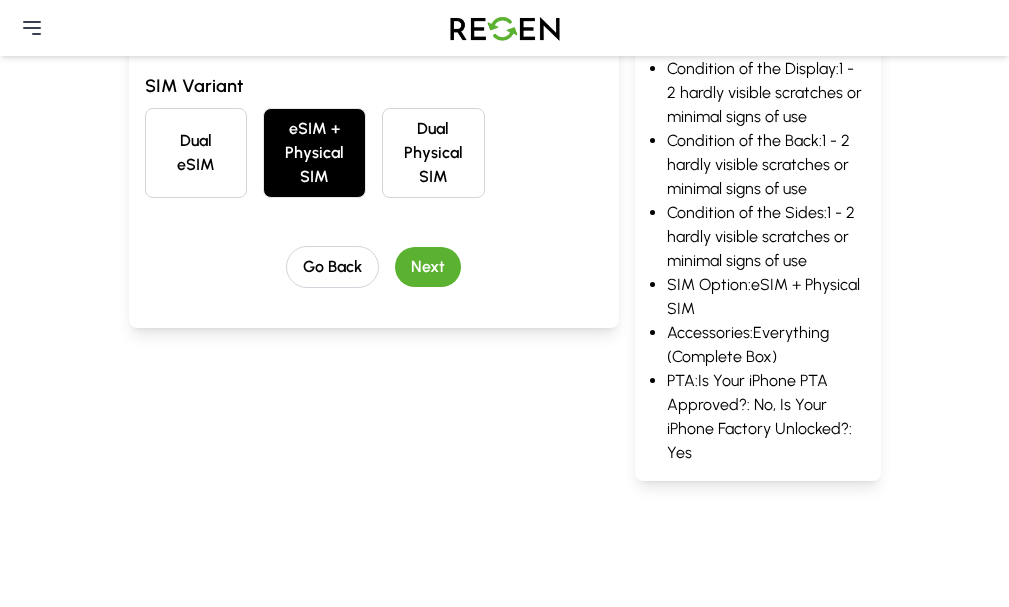 click on "Next" at bounding box center (428, 267) 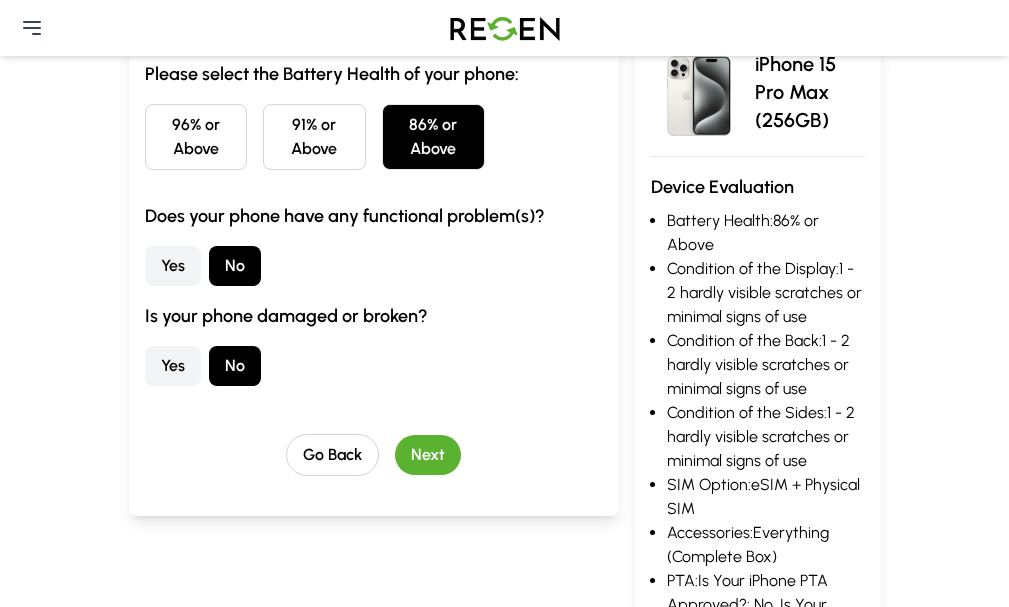 scroll, scrollTop: 300, scrollLeft: 0, axis: vertical 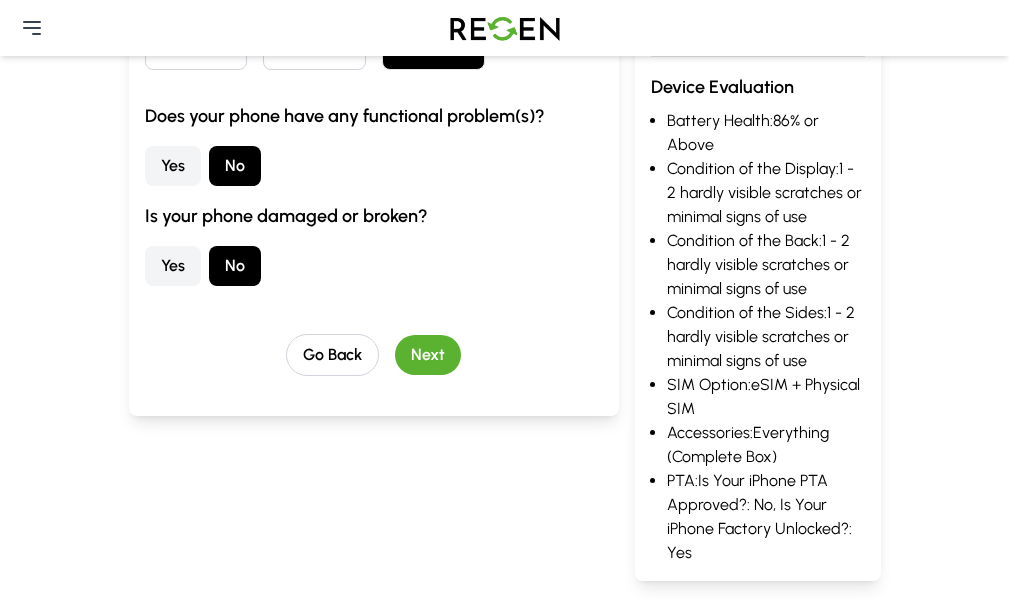 click on "91% or Above" at bounding box center (314, 37) 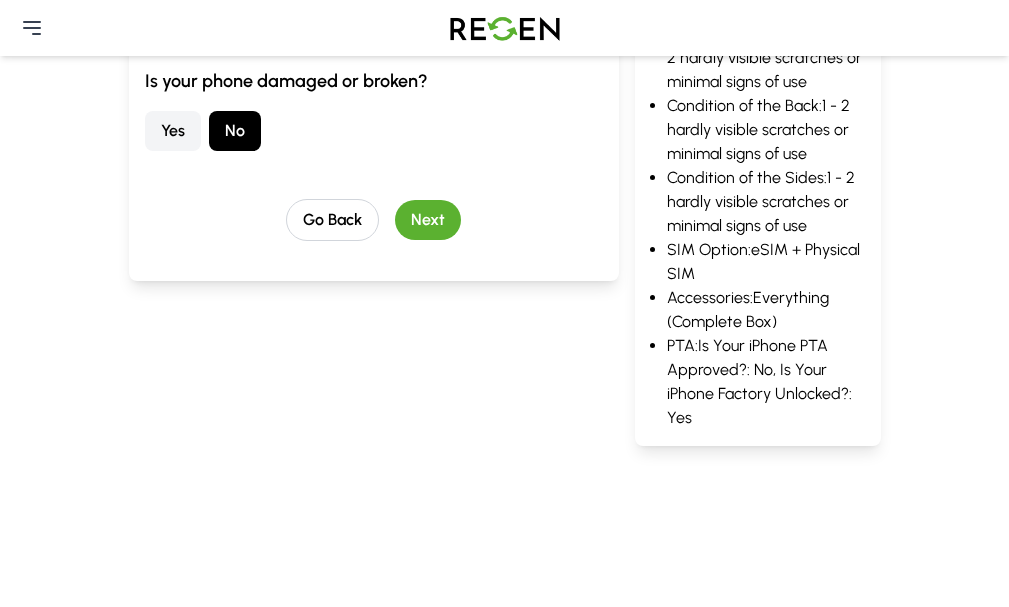 scroll, scrollTop: 400, scrollLeft: 0, axis: vertical 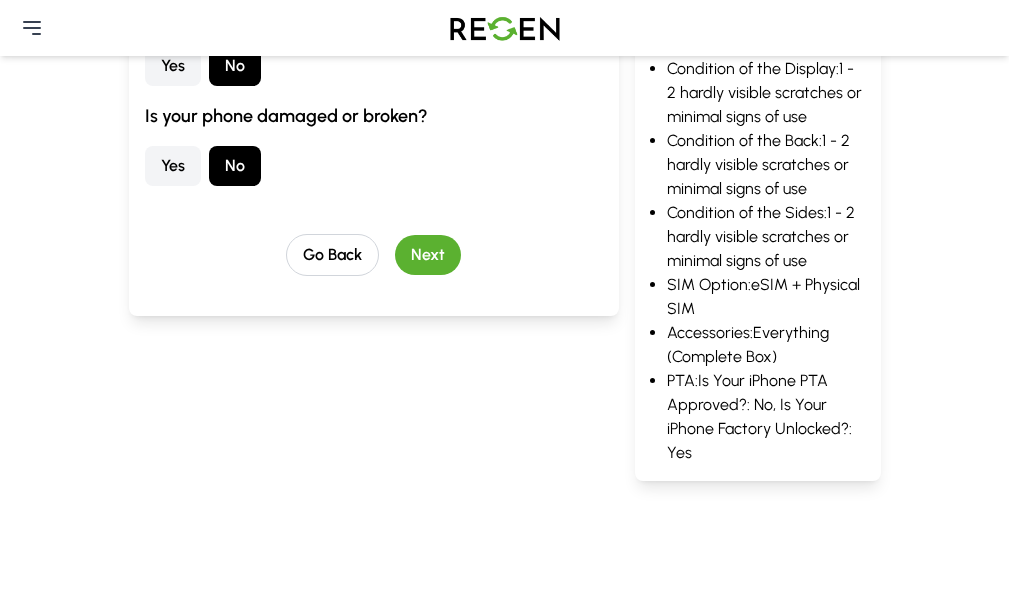 click on "Next" at bounding box center [428, 255] 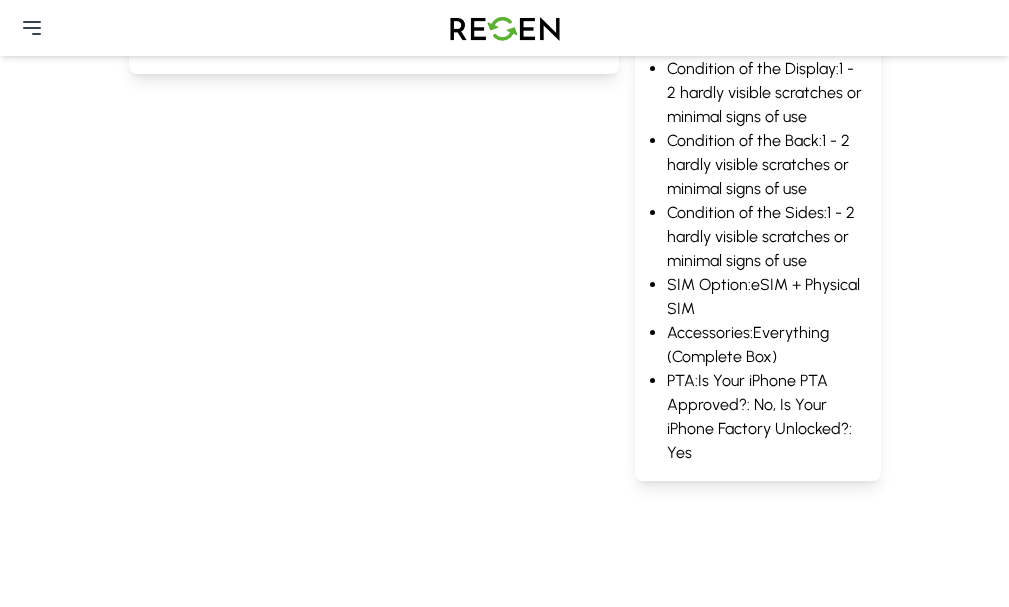 scroll, scrollTop: 0, scrollLeft: 0, axis: both 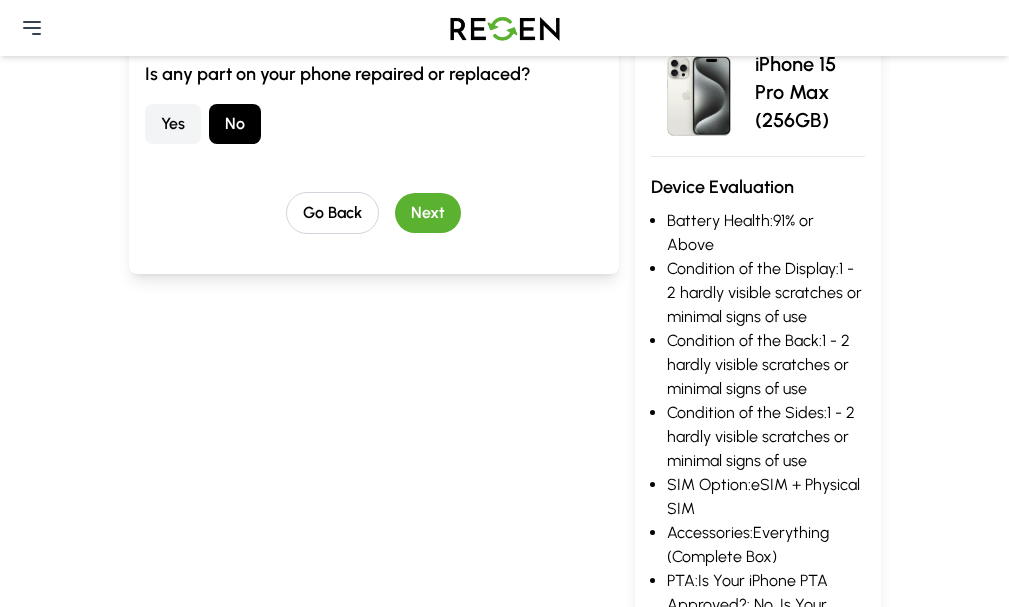 click on "Next" at bounding box center [428, 213] 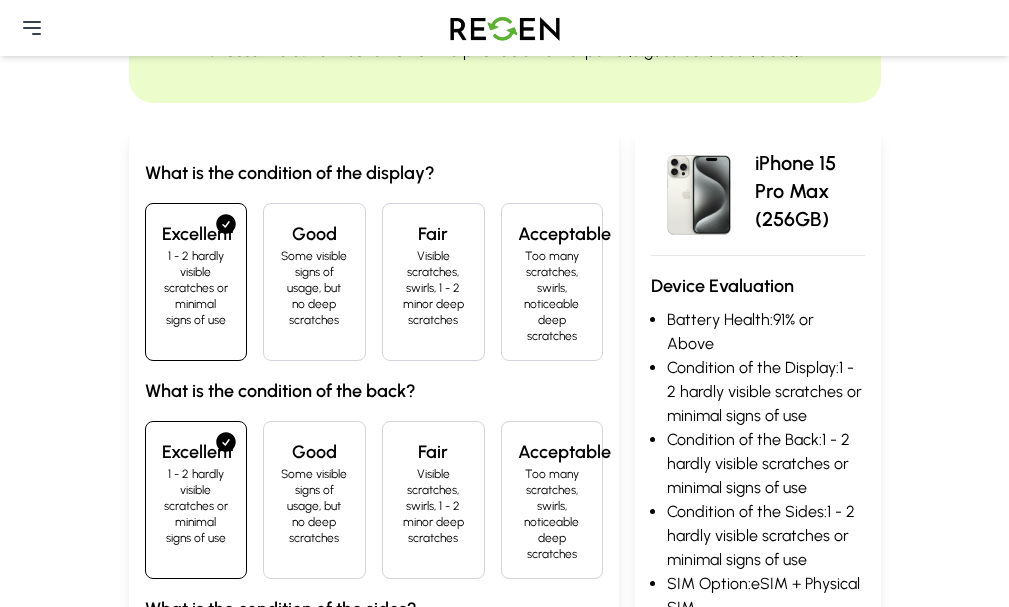 scroll, scrollTop: 0, scrollLeft: 0, axis: both 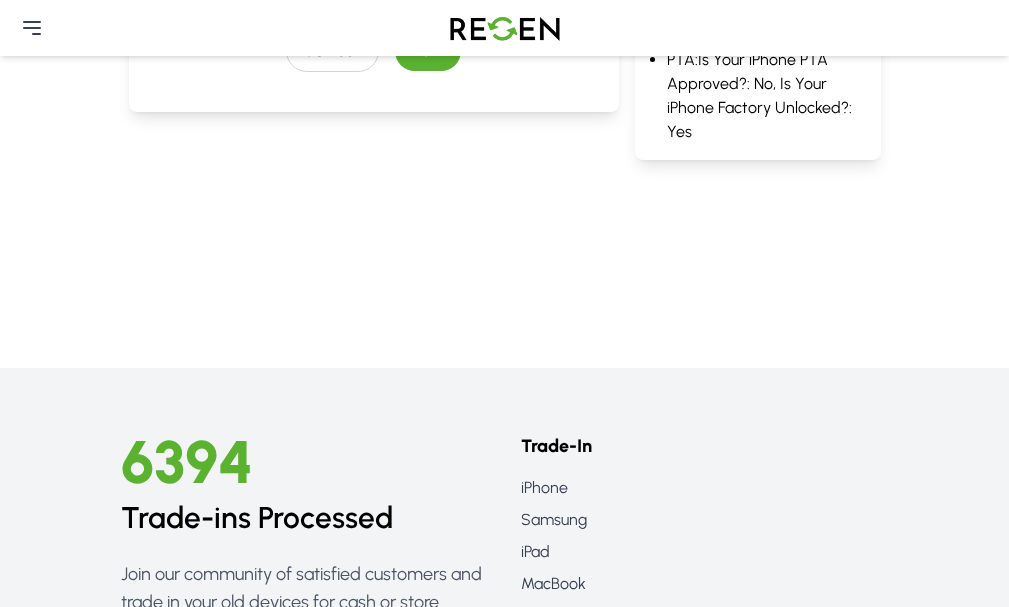 click on "Next" at bounding box center [428, 51] 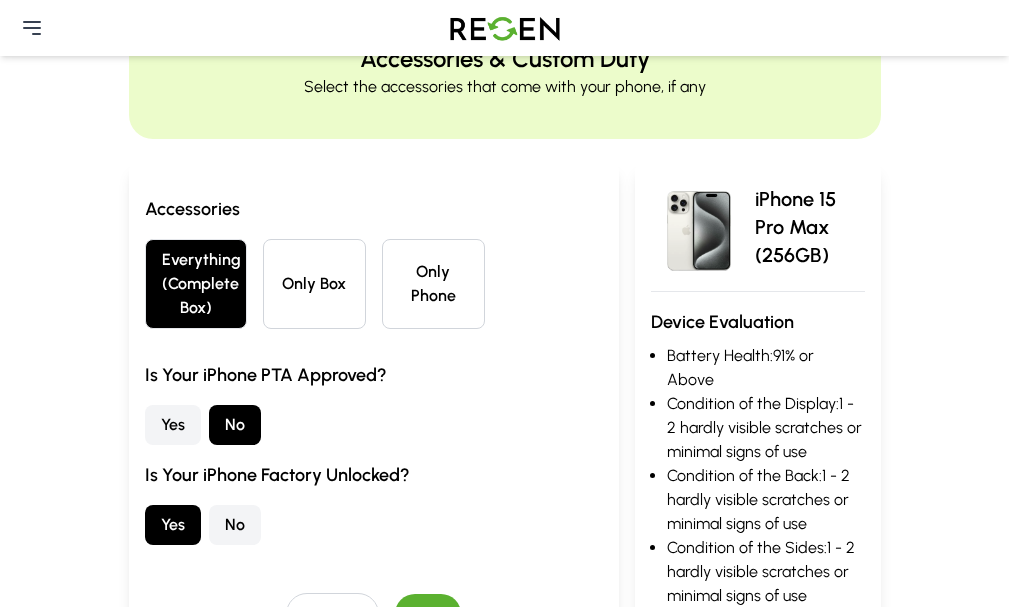 scroll, scrollTop: 0, scrollLeft: 0, axis: both 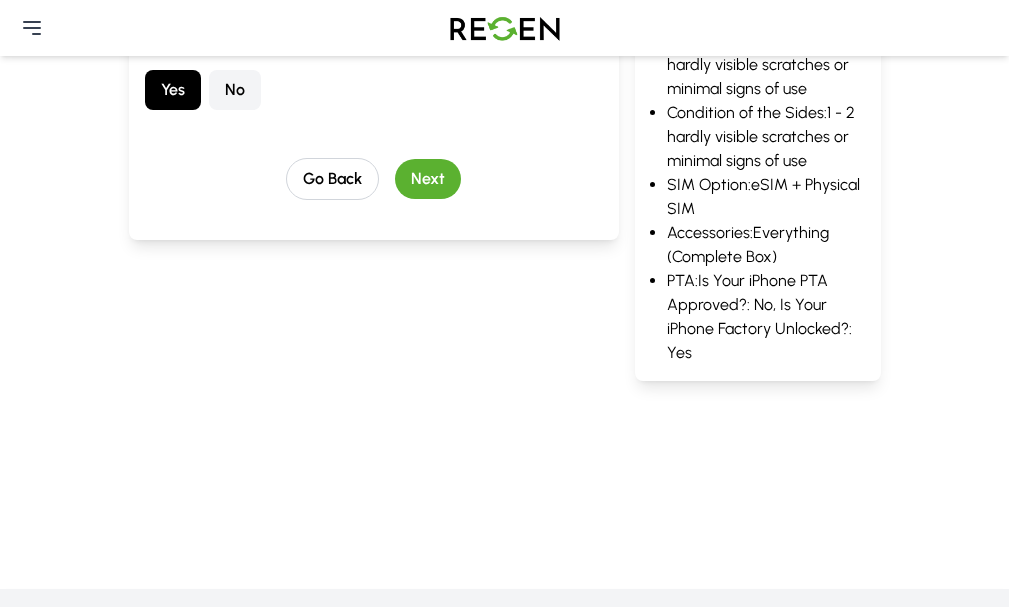click on "Next" at bounding box center [428, 179] 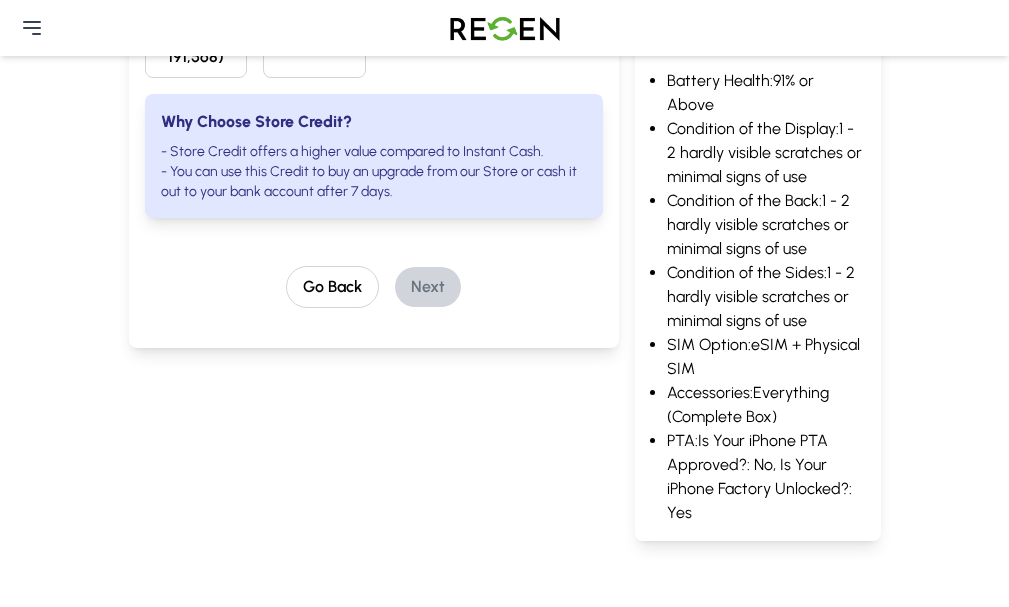 scroll, scrollTop: 305, scrollLeft: 0, axis: vertical 